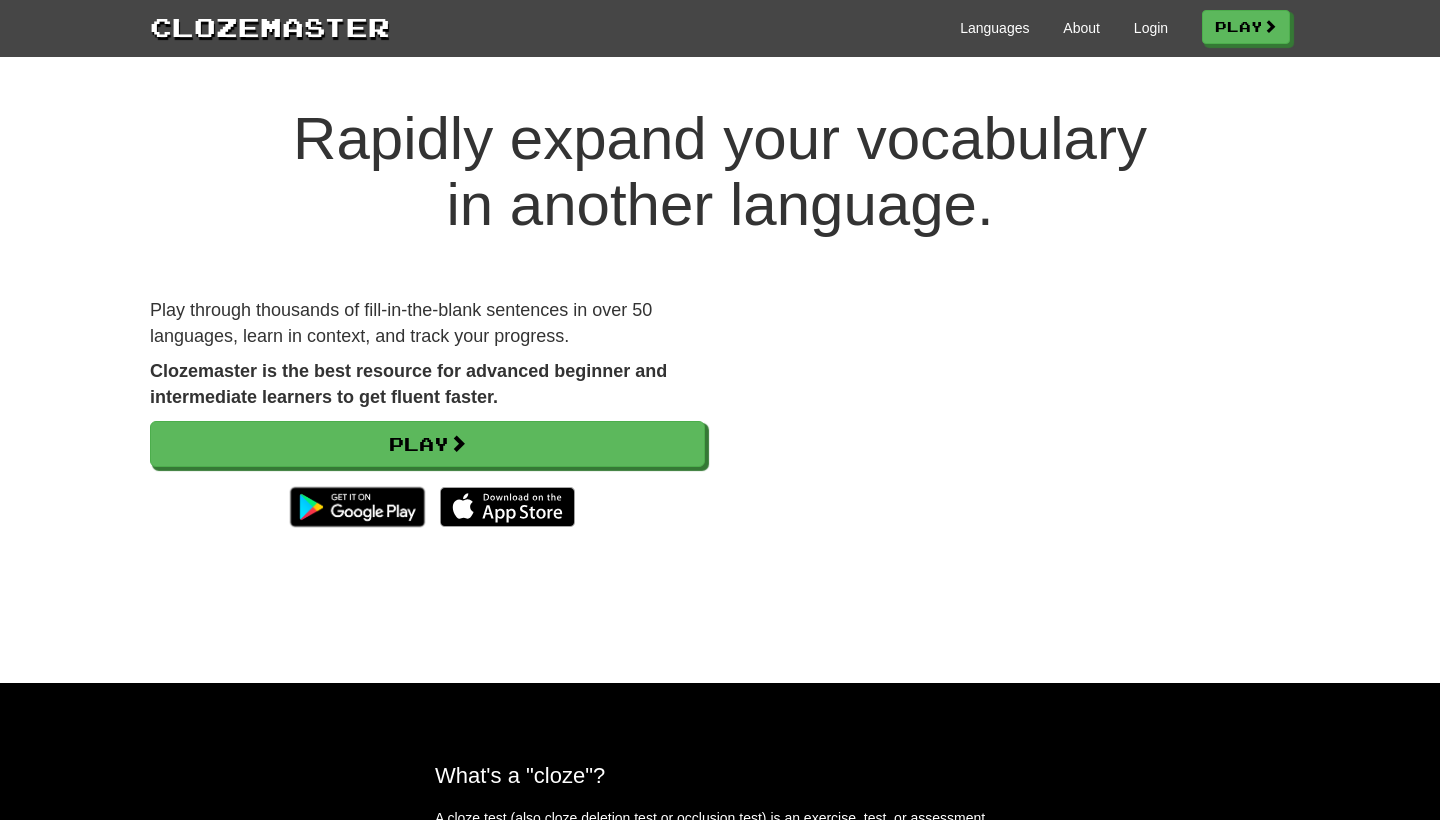 scroll, scrollTop: 16, scrollLeft: 0, axis: vertical 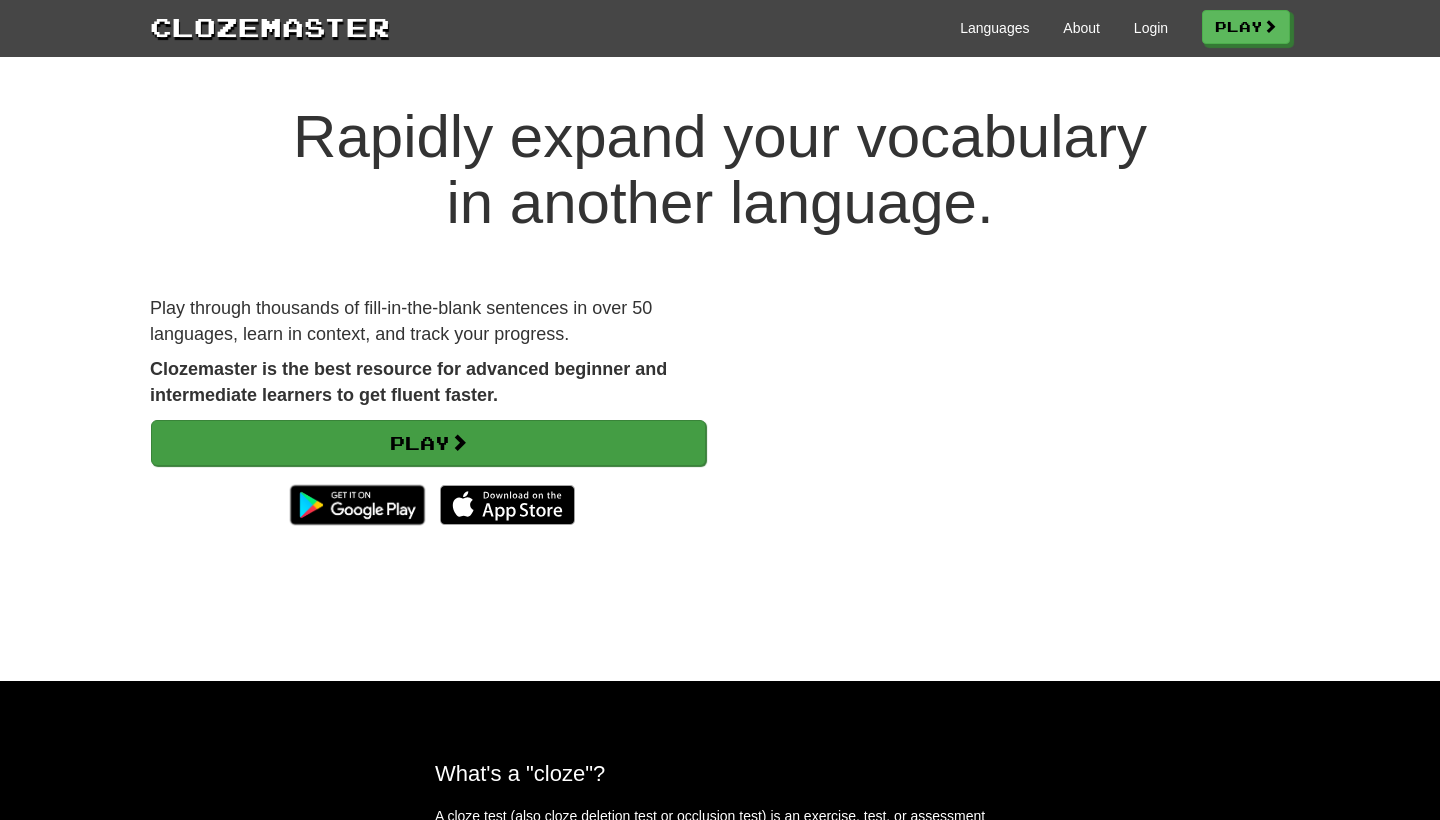 click on "Play" at bounding box center [428, 443] 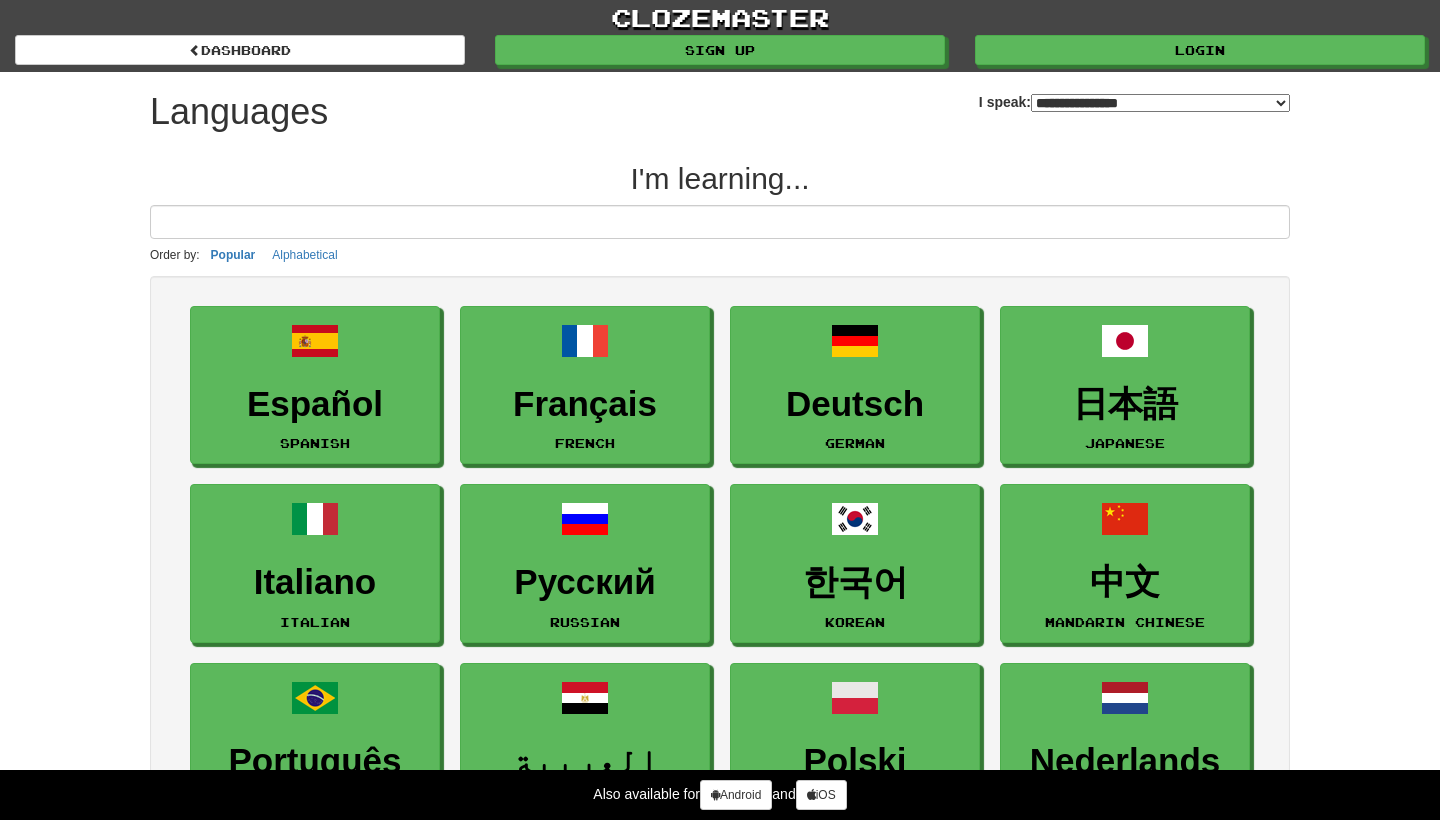 select on "*******" 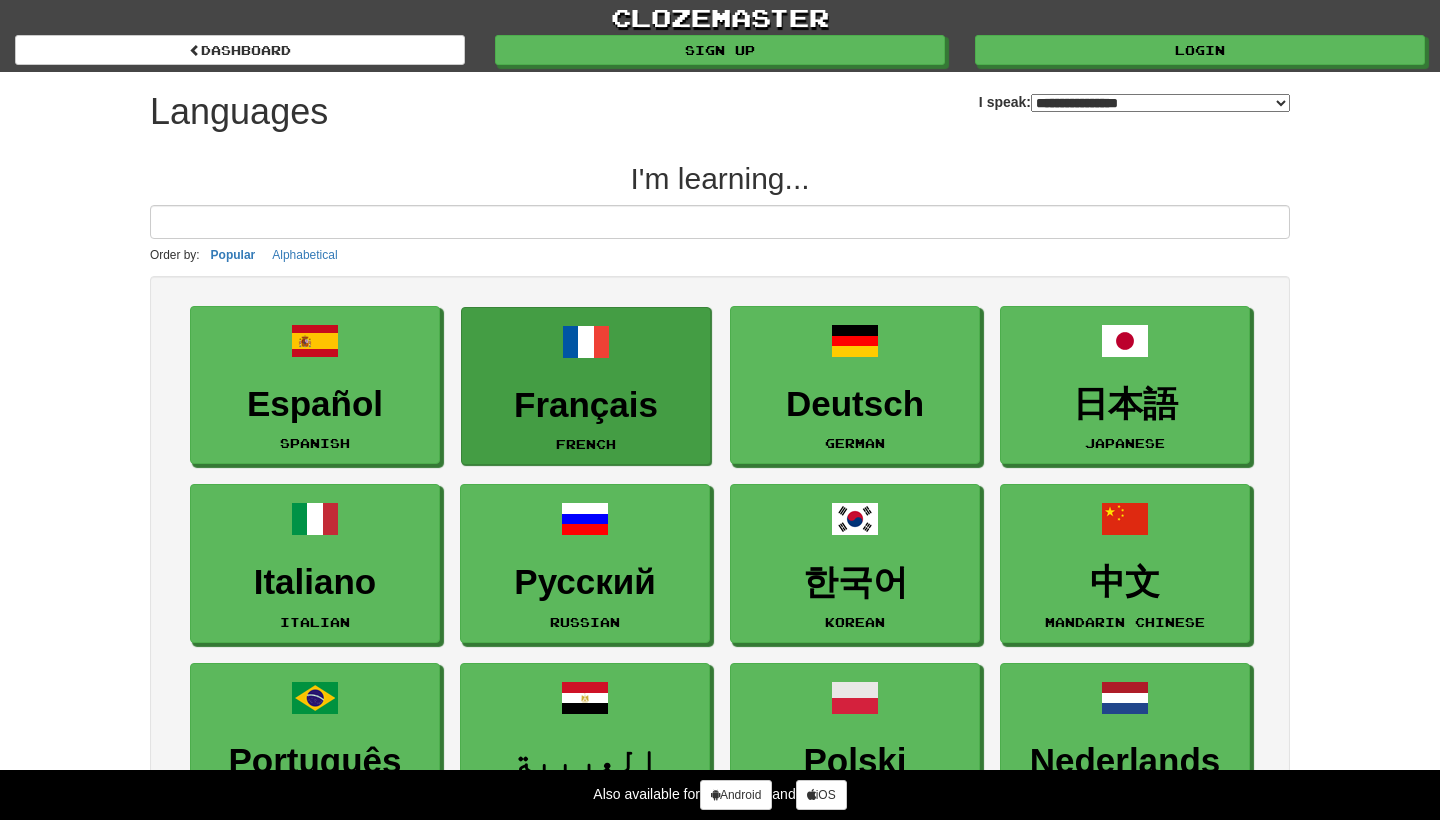 click on "Français French" at bounding box center (586, 386) 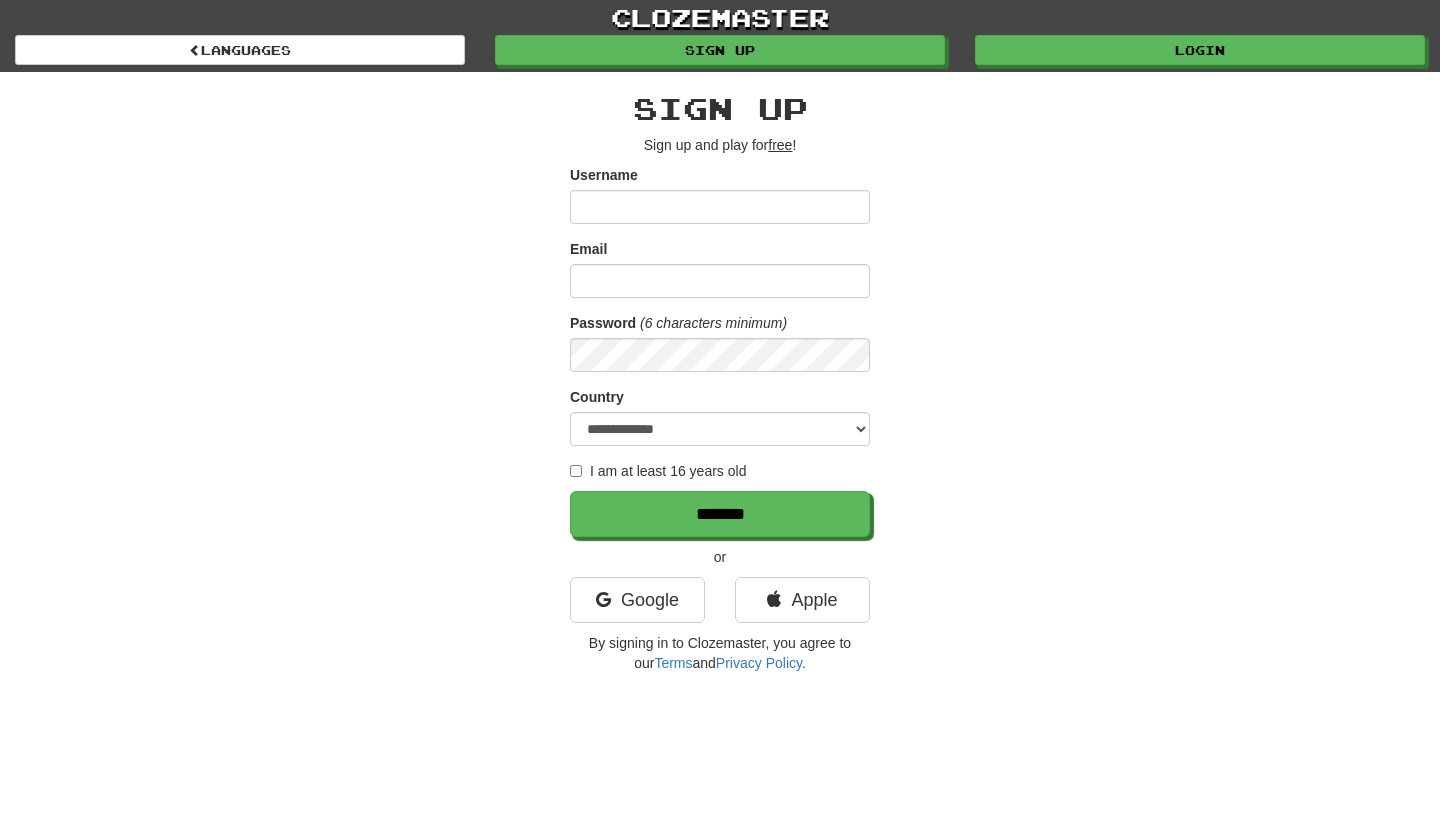 scroll, scrollTop: 0, scrollLeft: 0, axis: both 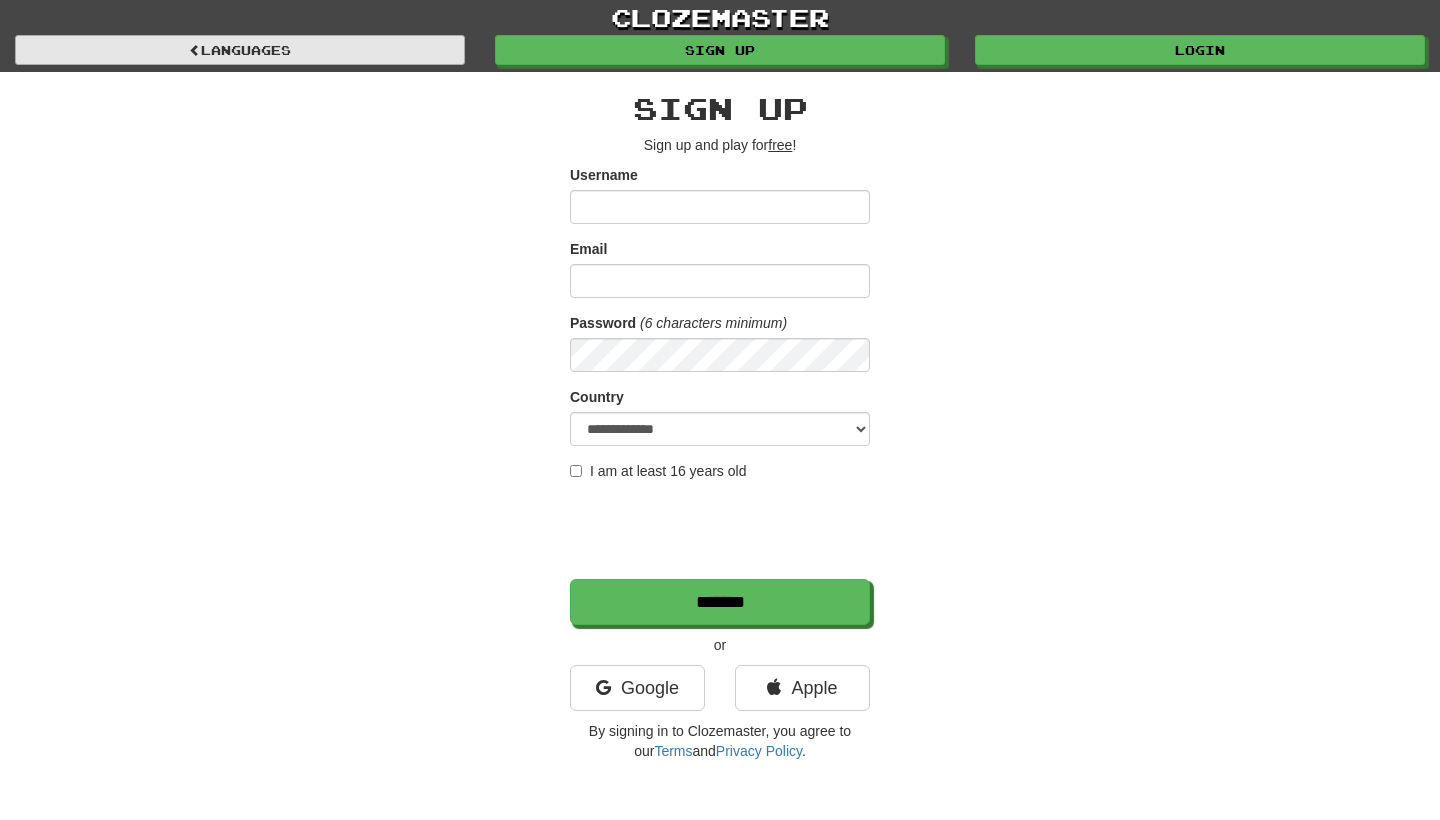 click on "Languages" at bounding box center (240, 50) 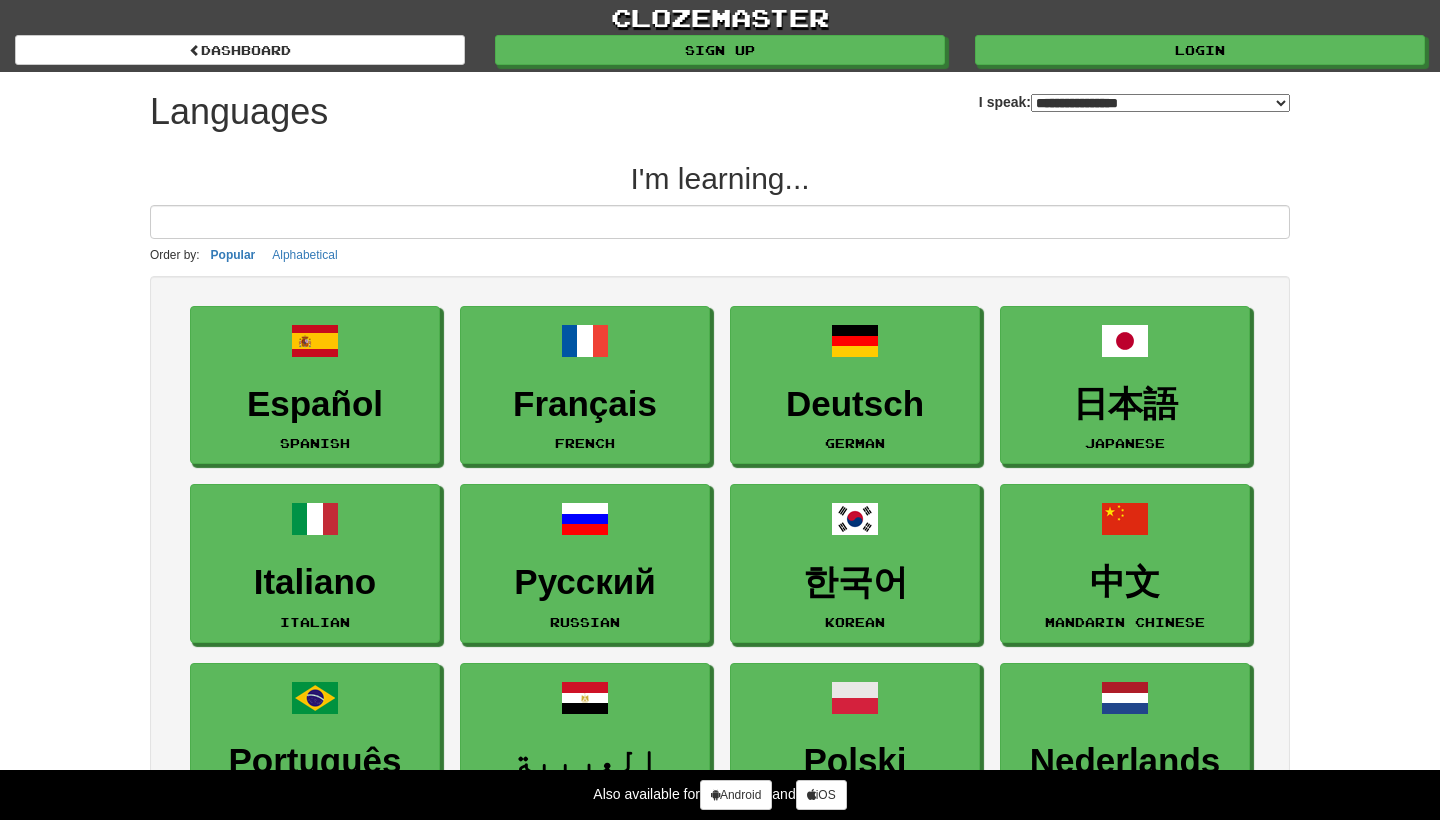 select on "*******" 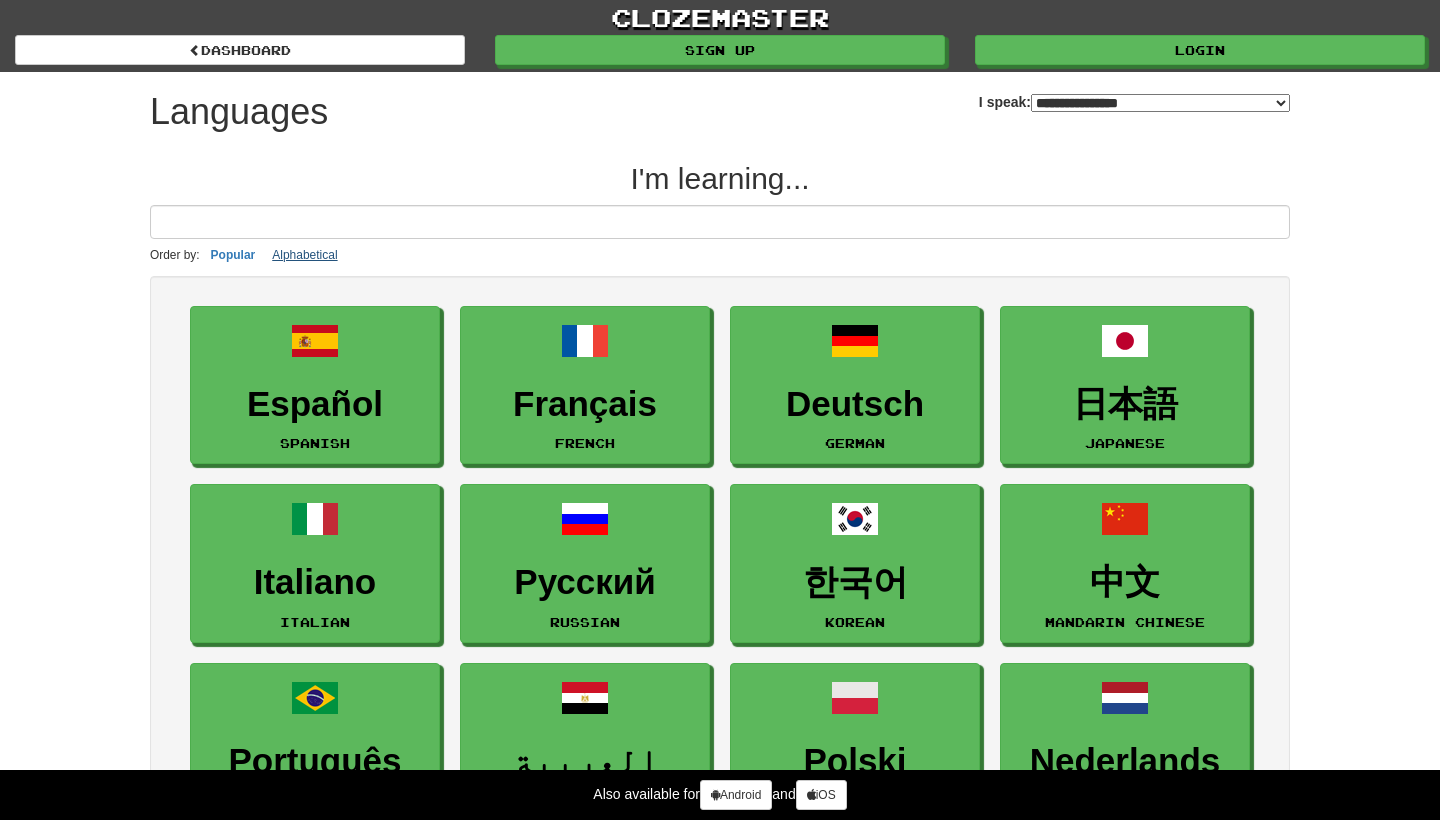 click on "Alphabetical" at bounding box center (304, 255) 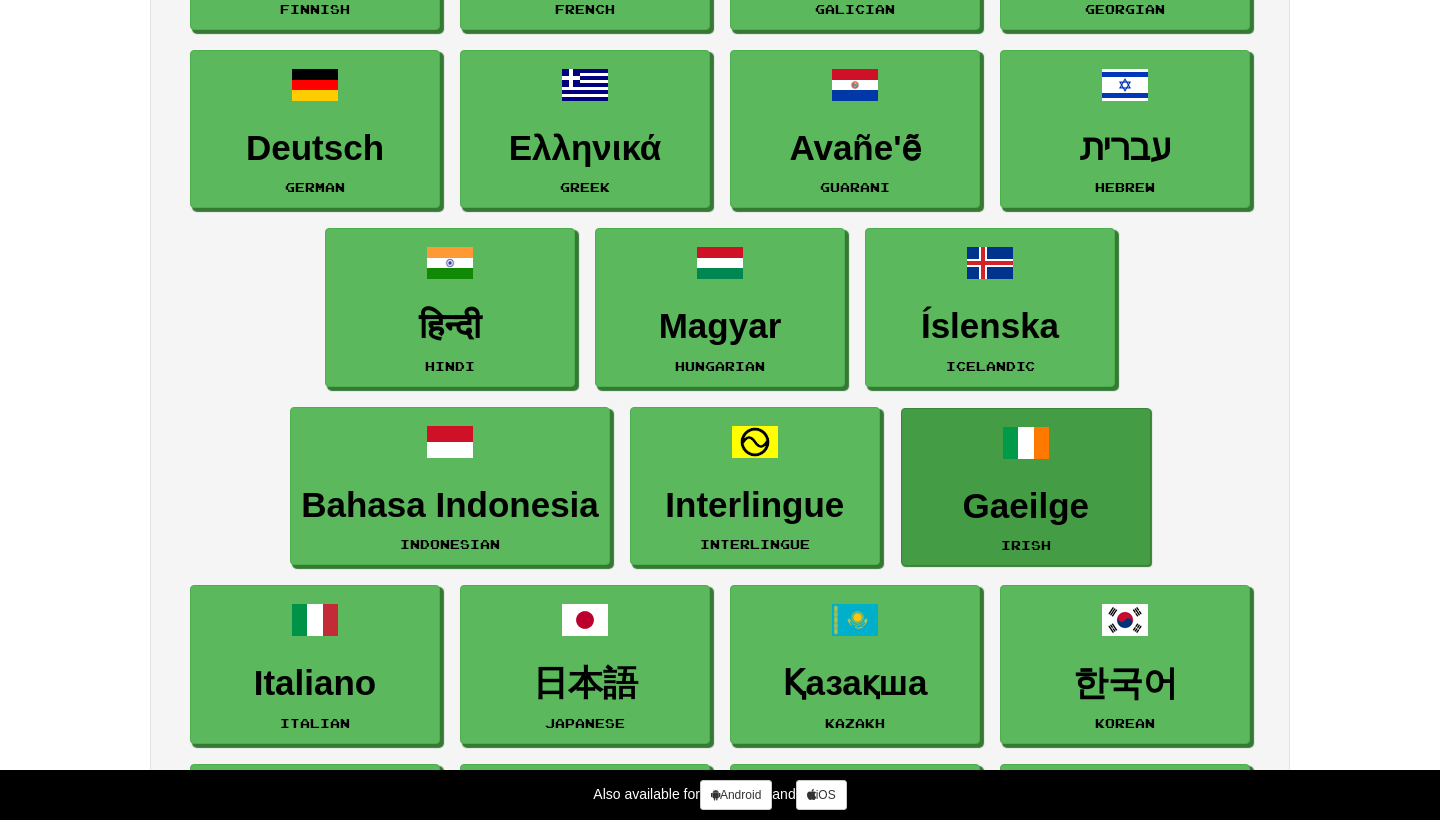 scroll, scrollTop: 1329, scrollLeft: 0, axis: vertical 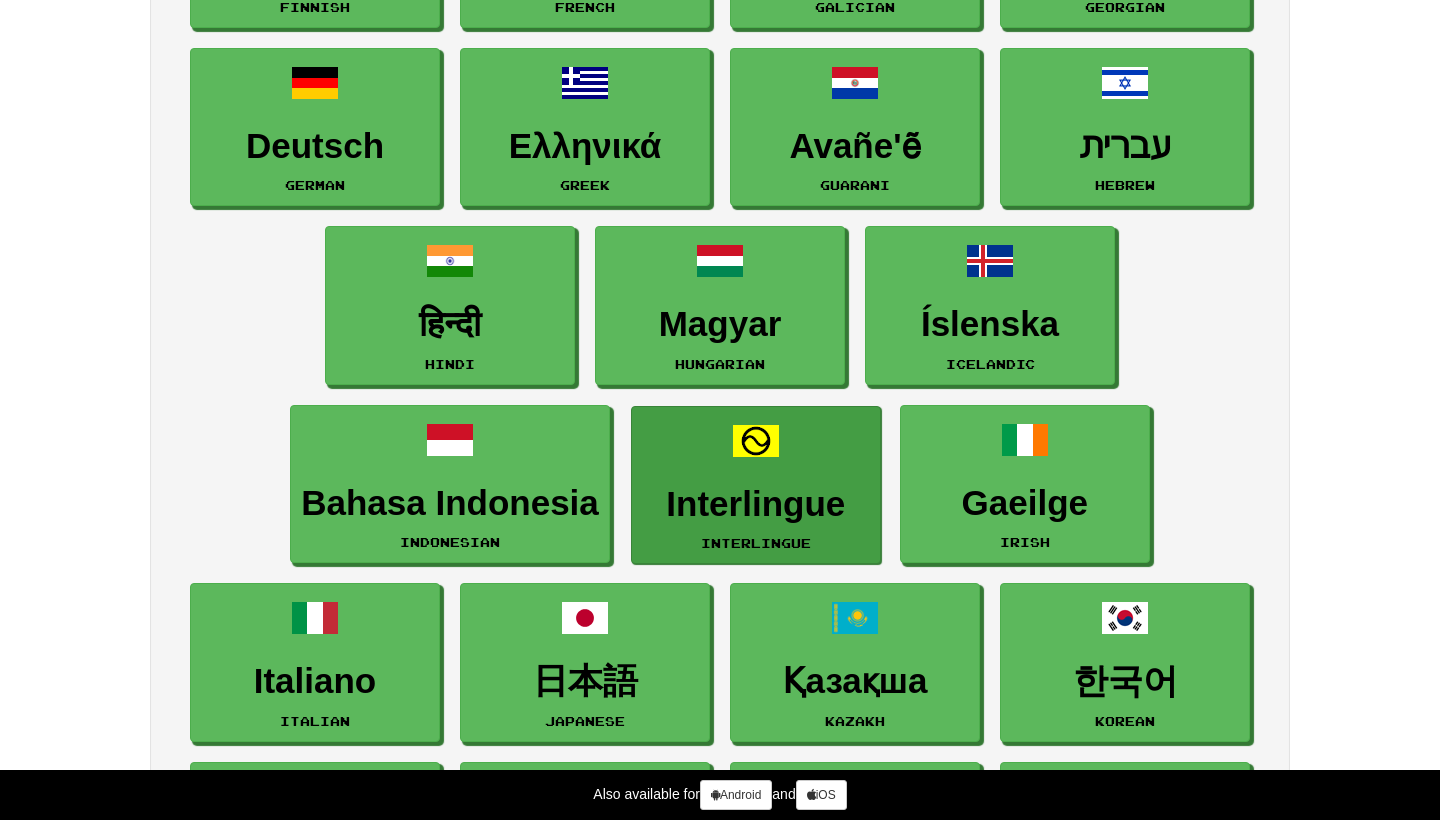 click on "Interlingue Interlingue" at bounding box center [756, 485] 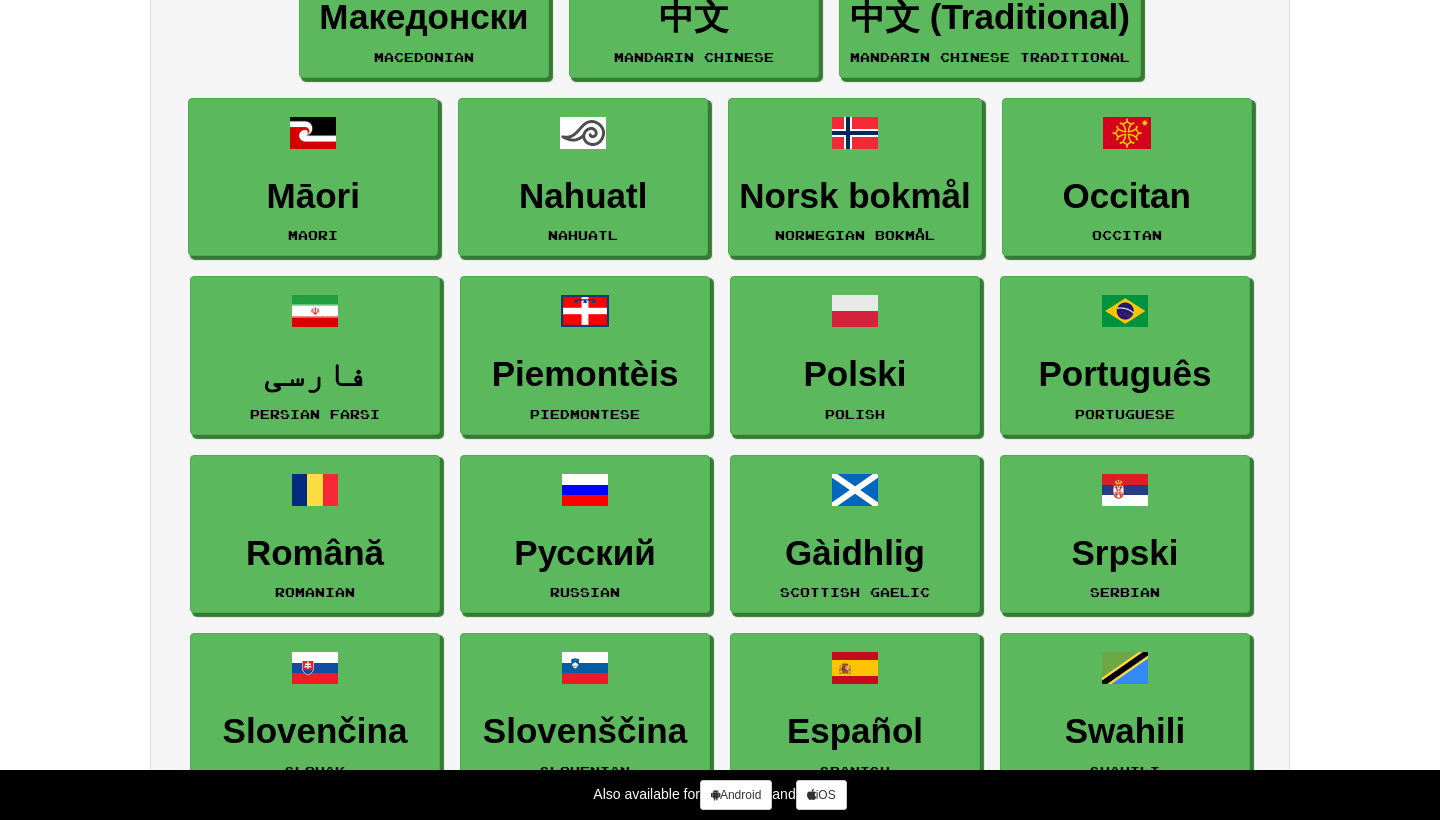 scroll, scrollTop: 2263, scrollLeft: 0, axis: vertical 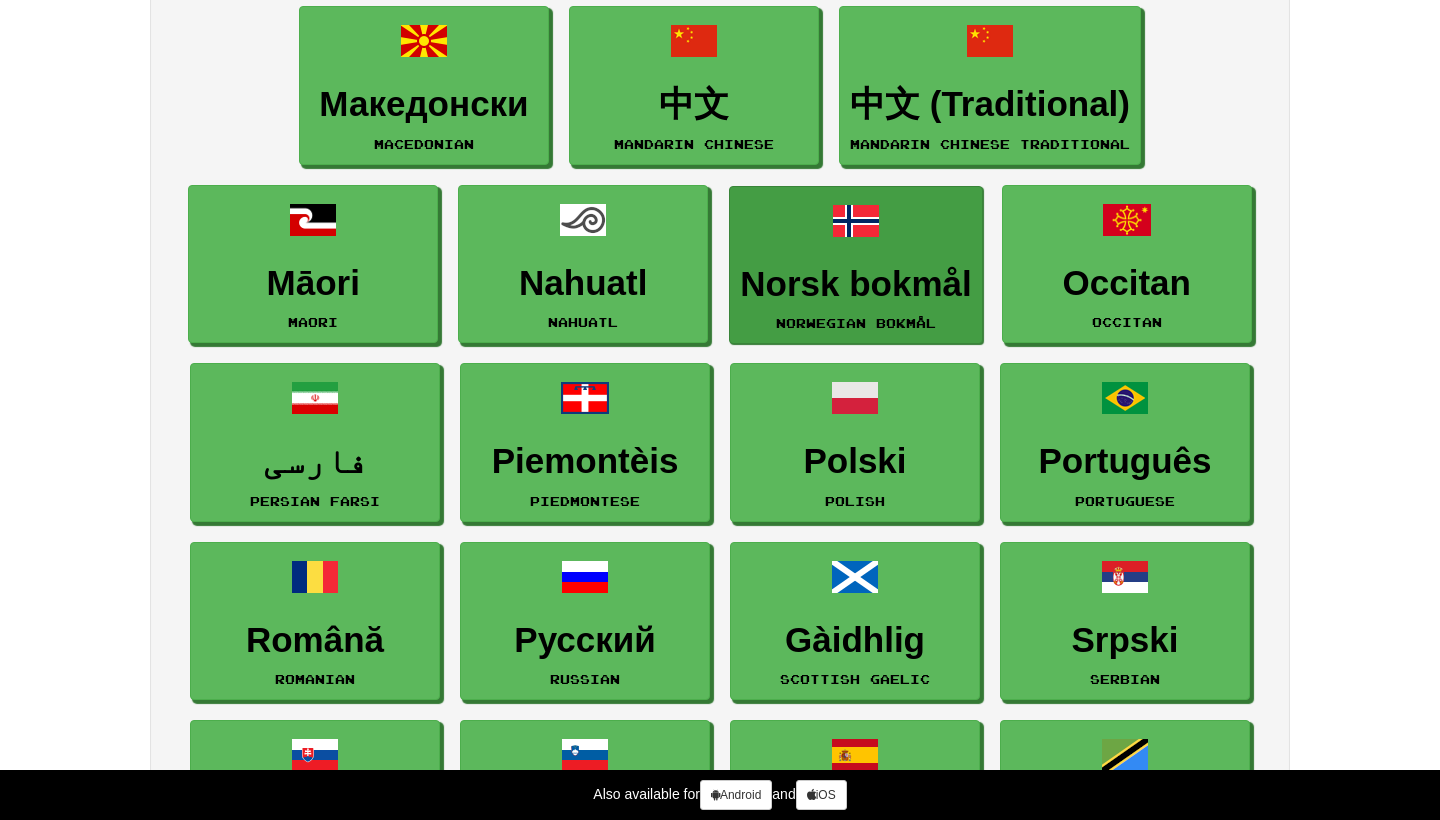 click on "Norsk bokmål" at bounding box center (855, 284) 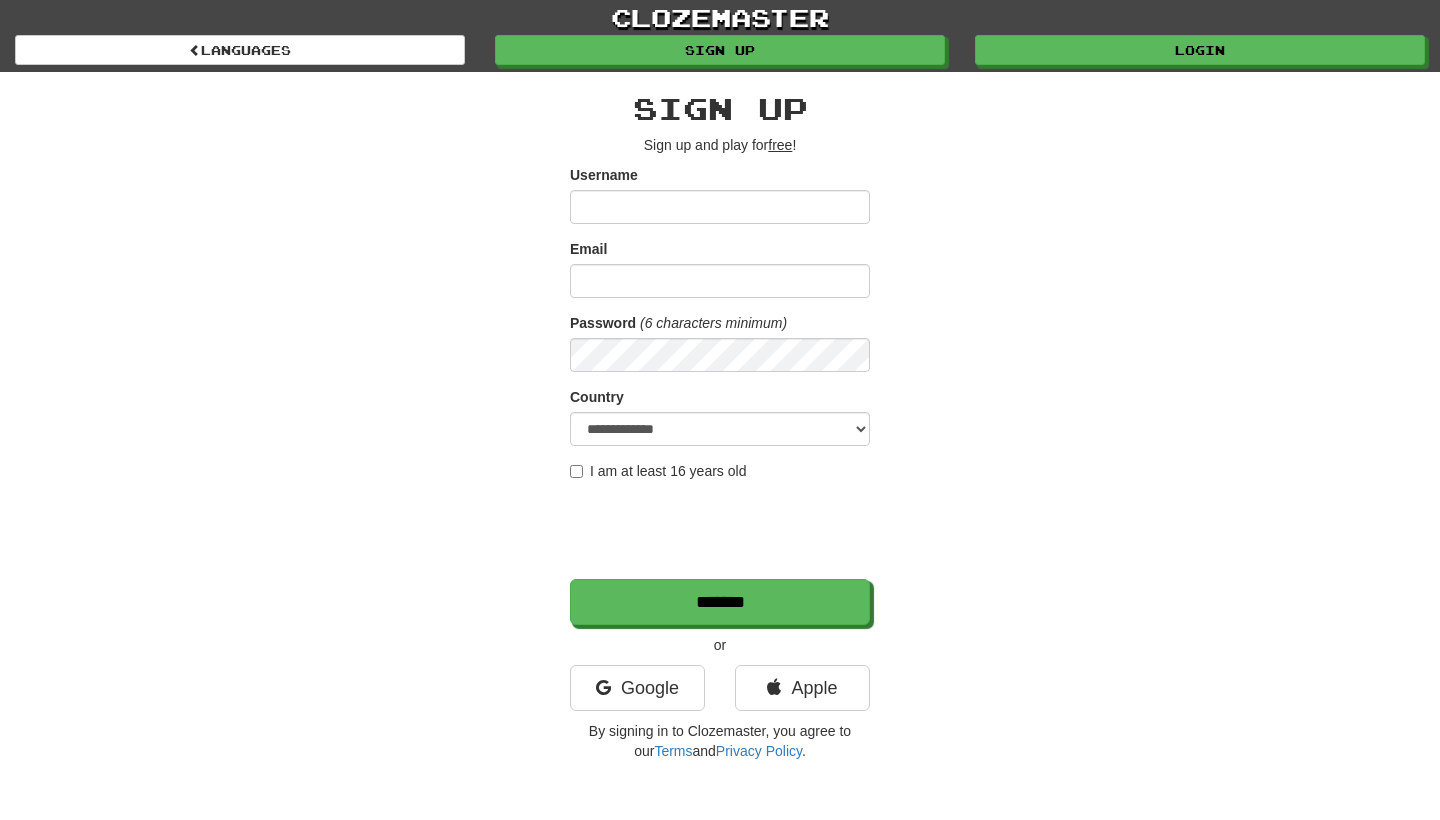 scroll, scrollTop: 0, scrollLeft: 0, axis: both 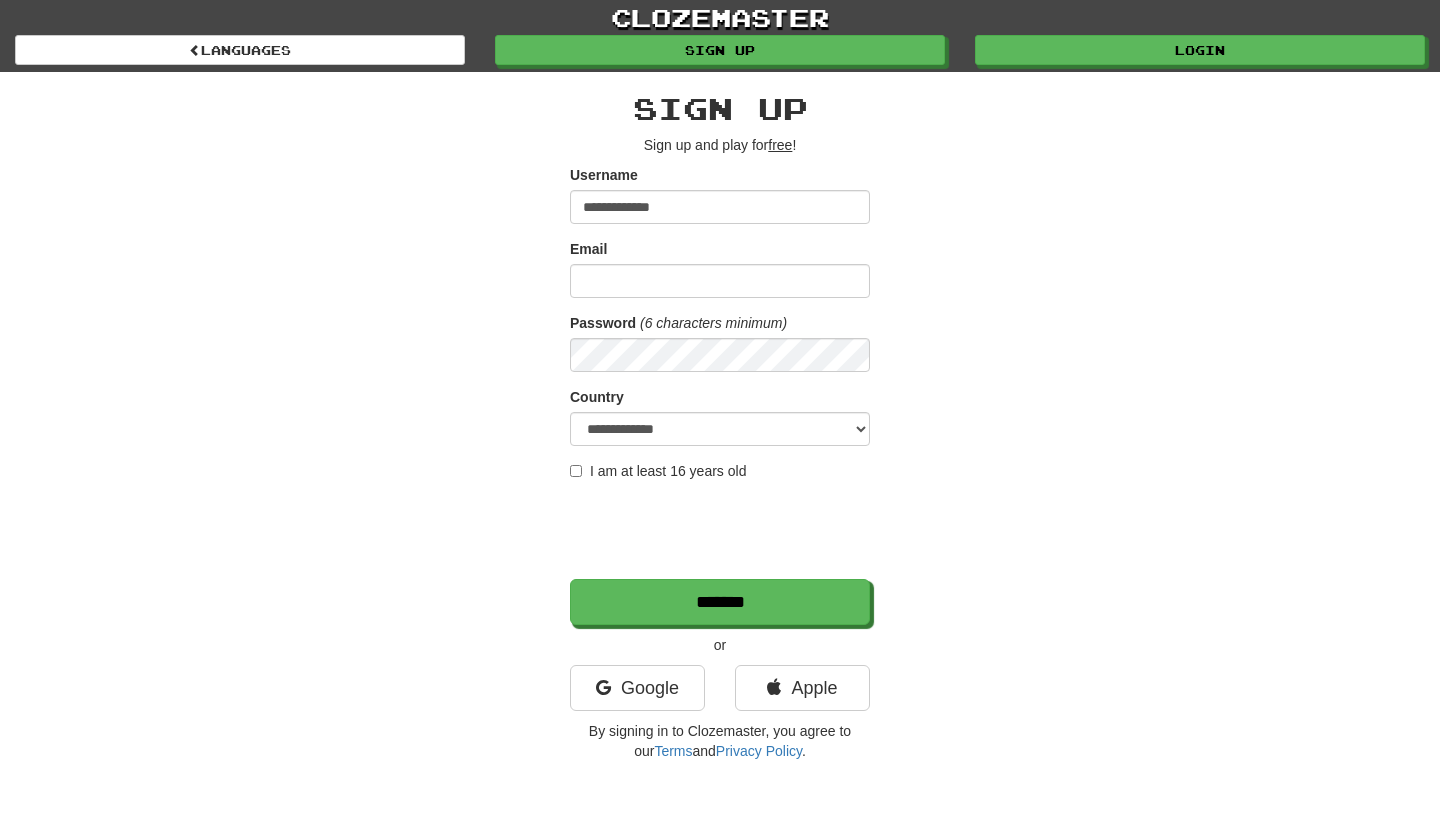 type on "**********" 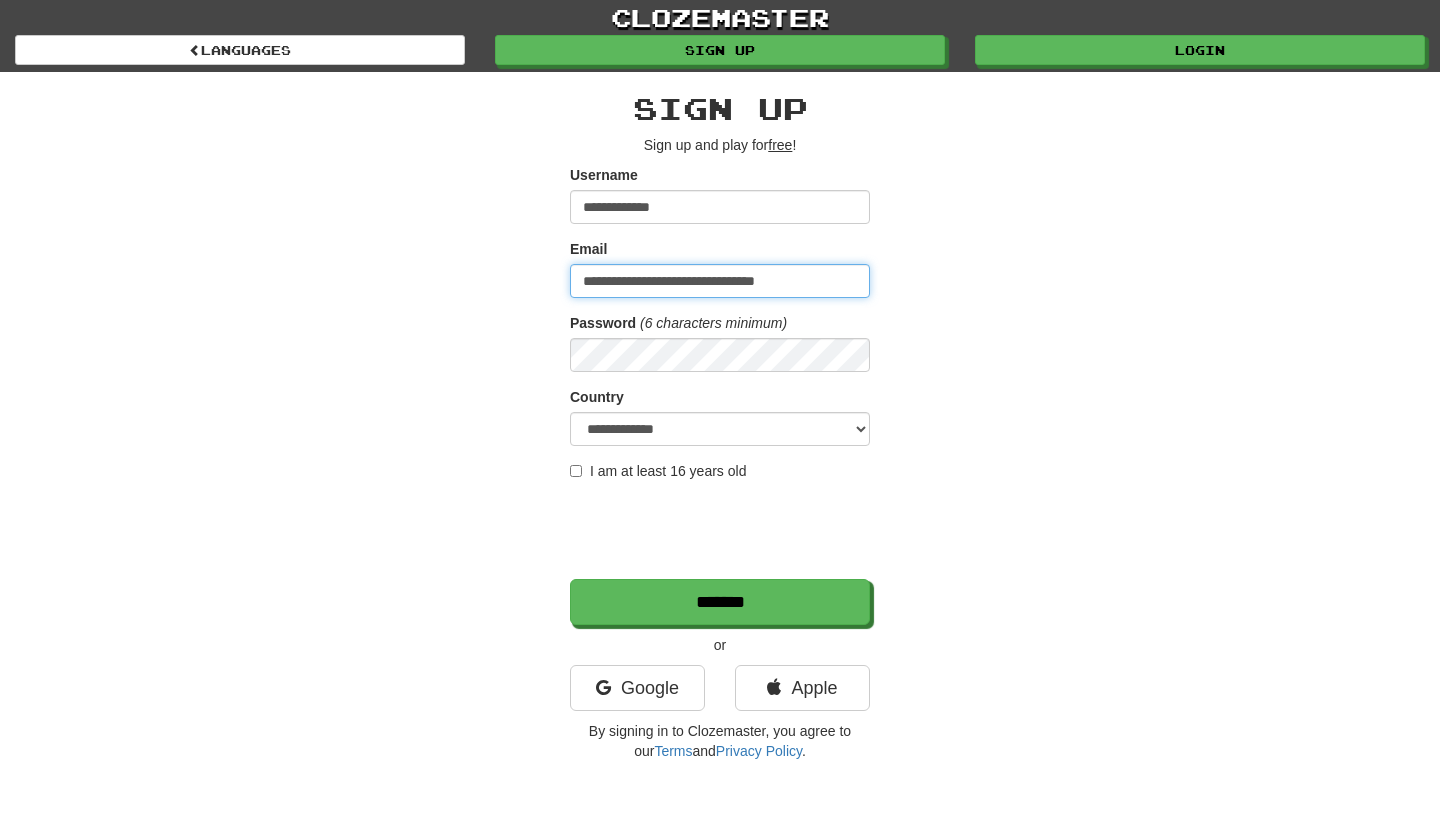 type on "**********" 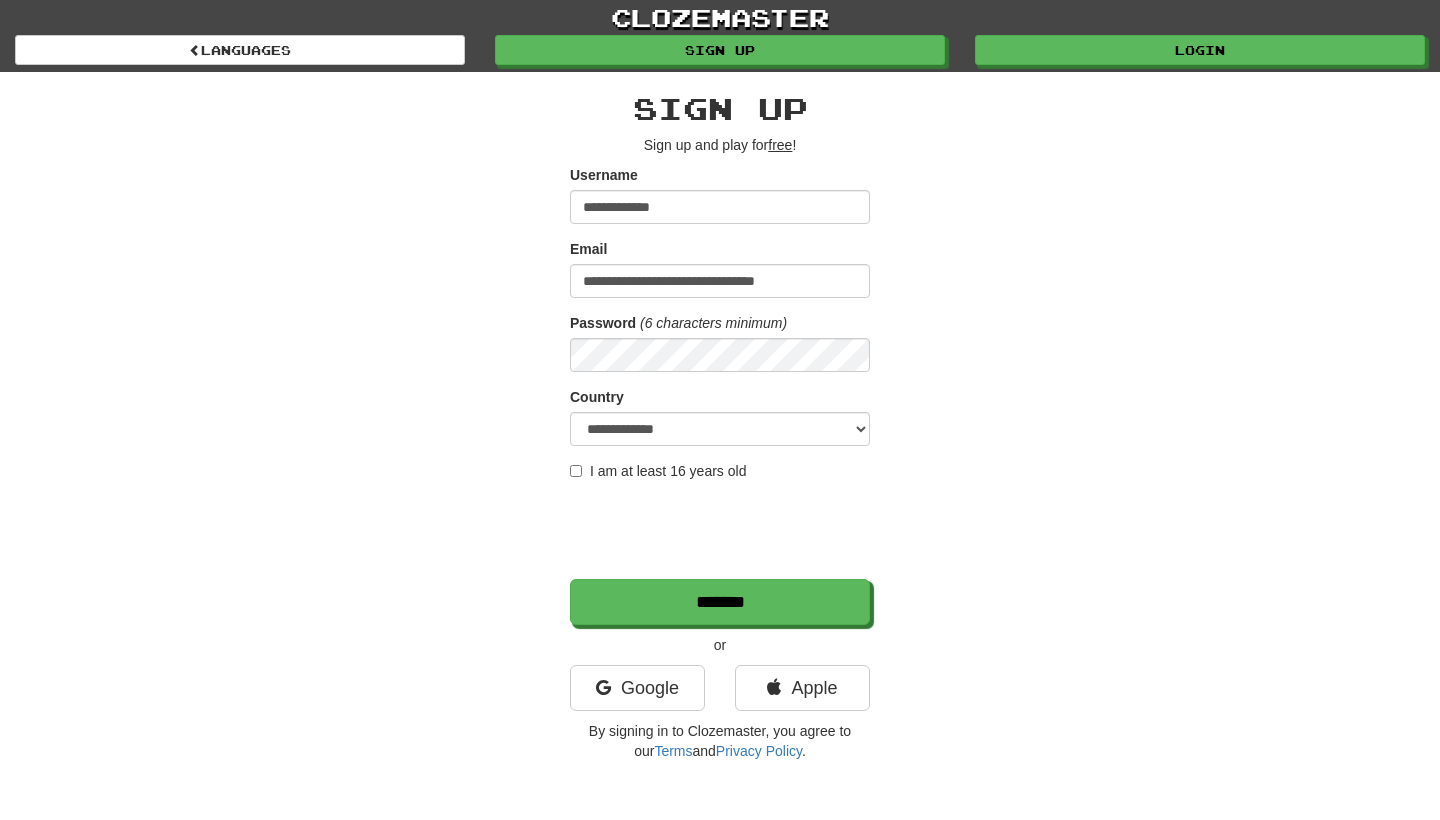 click on "I am at least 16 years old" at bounding box center [658, 471] 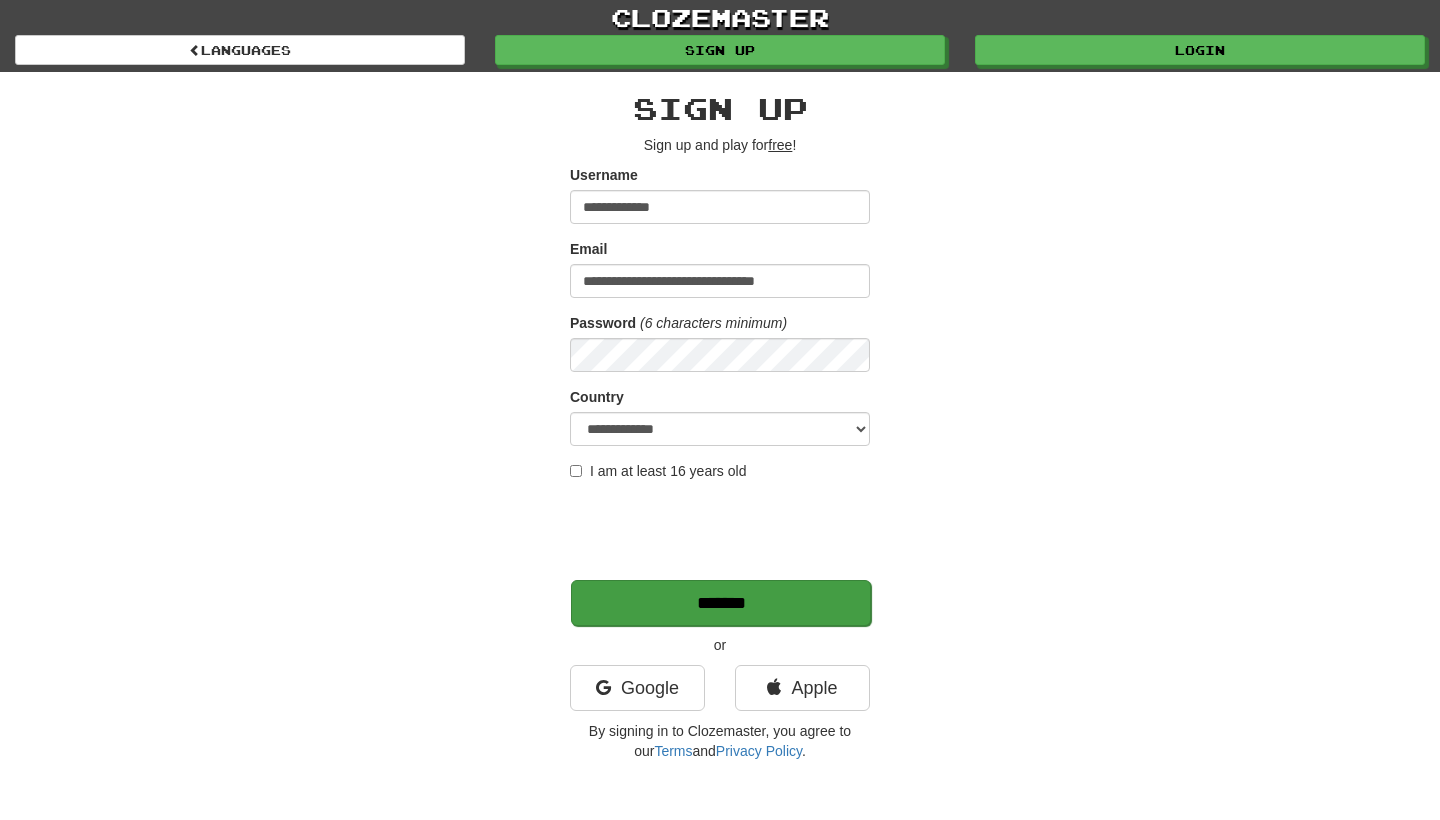 click on "*******" at bounding box center (721, 603) 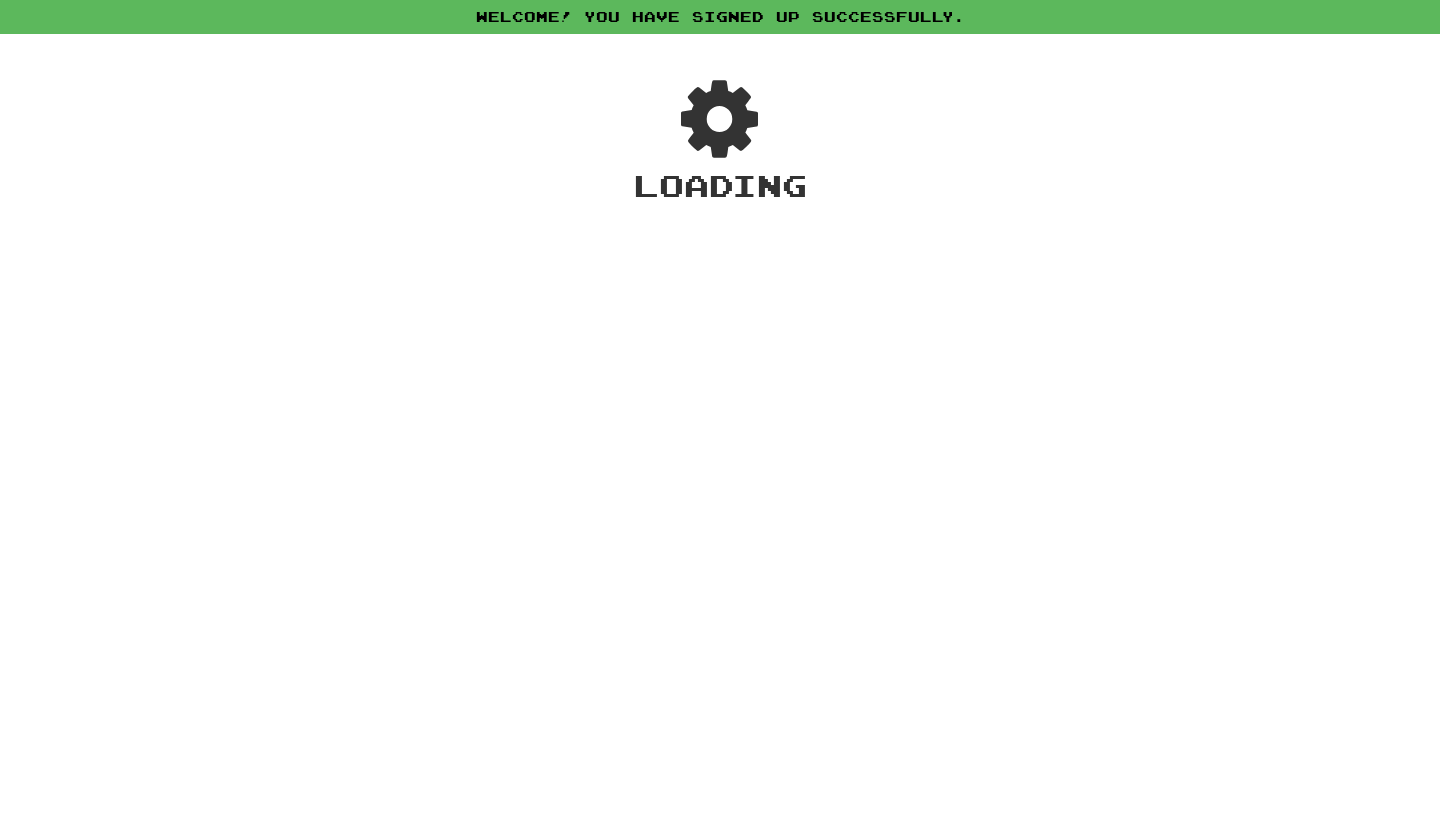 drag, startPoint x: 0, startPoint y: 0, endPoint x: 820, endPoint y: 618, distance: 1026.8029 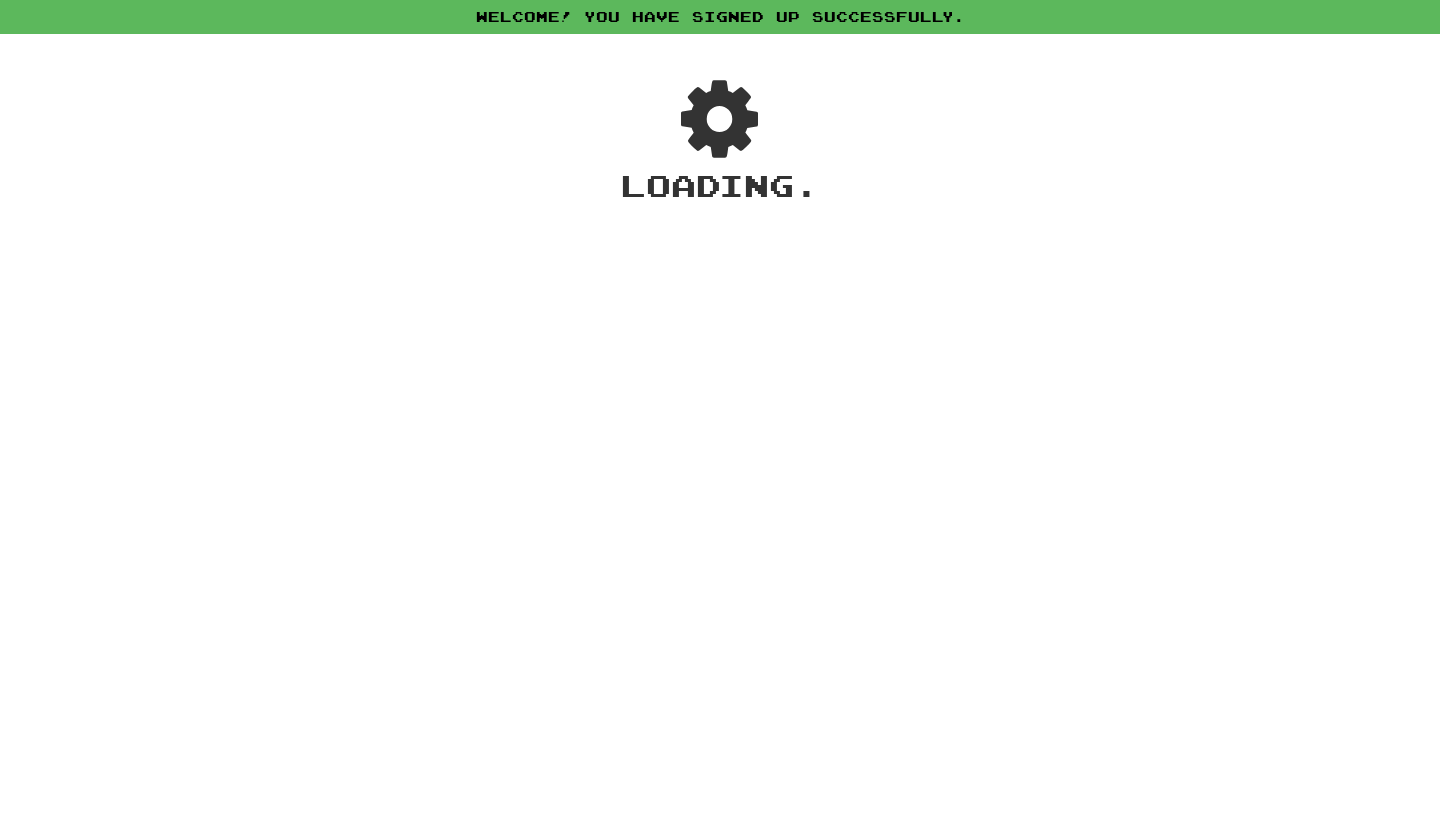 click on "Welcome! You have signed up successfully.
×
Automatic Translation Language Support for Individual Words and Selected Text During Play:
Afrikaans, Arabic, Bulgarian, Cantonese, Catalan, Chinese Simplified, Chinese Traditional, Croatian, Czech, Danish, Dutch, English, Estonian, Finnish, French, German, Greek, Hebrew, Hindi, Hungarian, Indonesian, Italian, Japanese, Korean, Latvian, Lithuanian, Norwegian, Persian, Polish, Portuguese, Romanian, Russian, Serbian, Slovak, Slovenian, Spanish, Swedish, Turkish, Ukrainian, Vietnamese, Welsh
Close
×
Listening Skills Supported Languages:
Arabic
Czech
Danish
Dutch
English
Finnish
French
German
Greek
Hindi
Hungarian
Icelandic
Indonesian
Italian
Japanese
Korean
Mandarin Chinese
Mandarin Chinese Traditional
Norwegian Bokmål
Polish
Portuguese
Romanian
Russian
Slovak
Spanish
Swedish
Tagalog
Turkish
Ukrainian
Vietnamese
Welsh
Close" at bounding box center [720, 410] 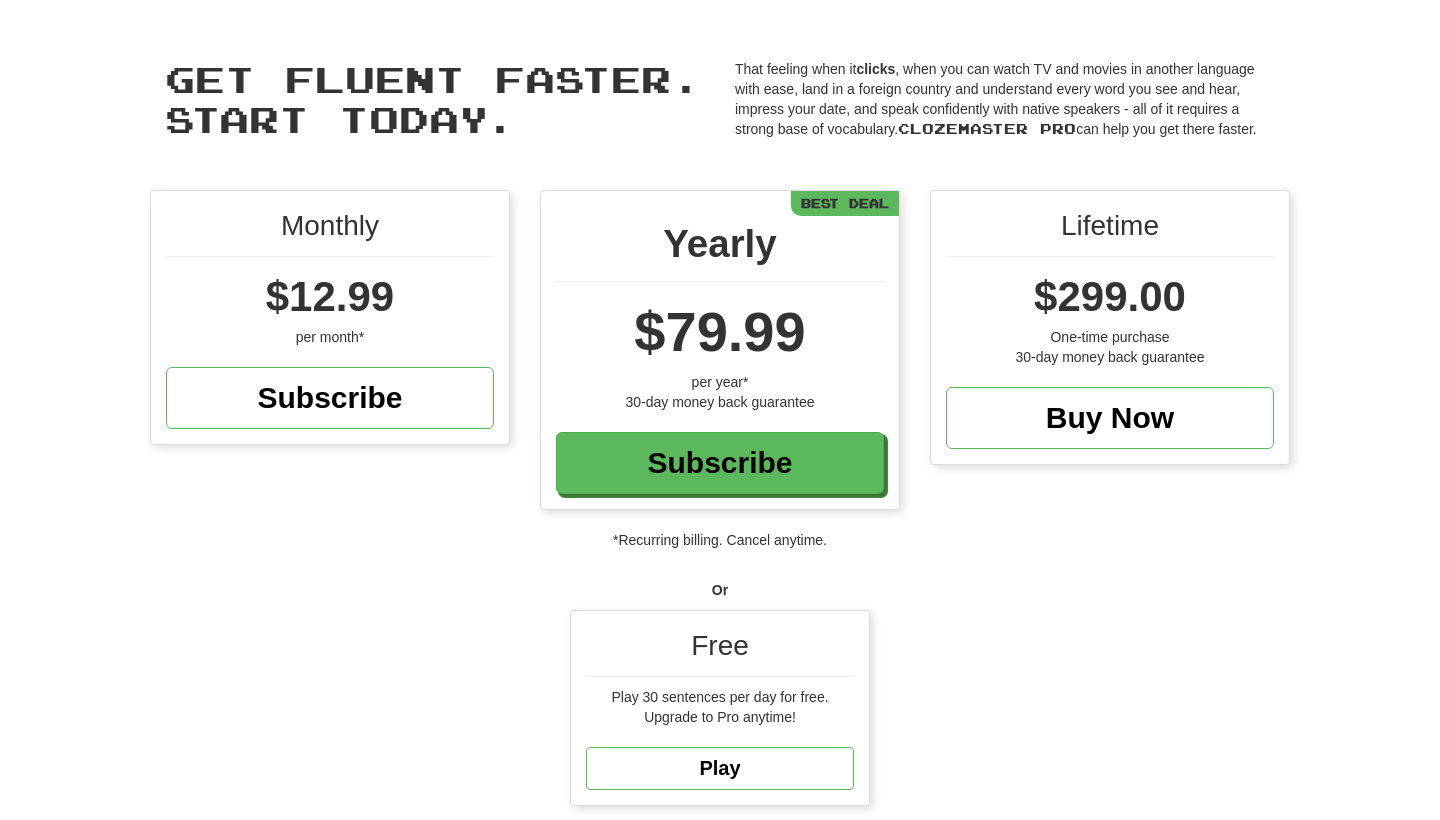 scroll, scrollTop: 57, scrollLeft: 0, axis: vertical 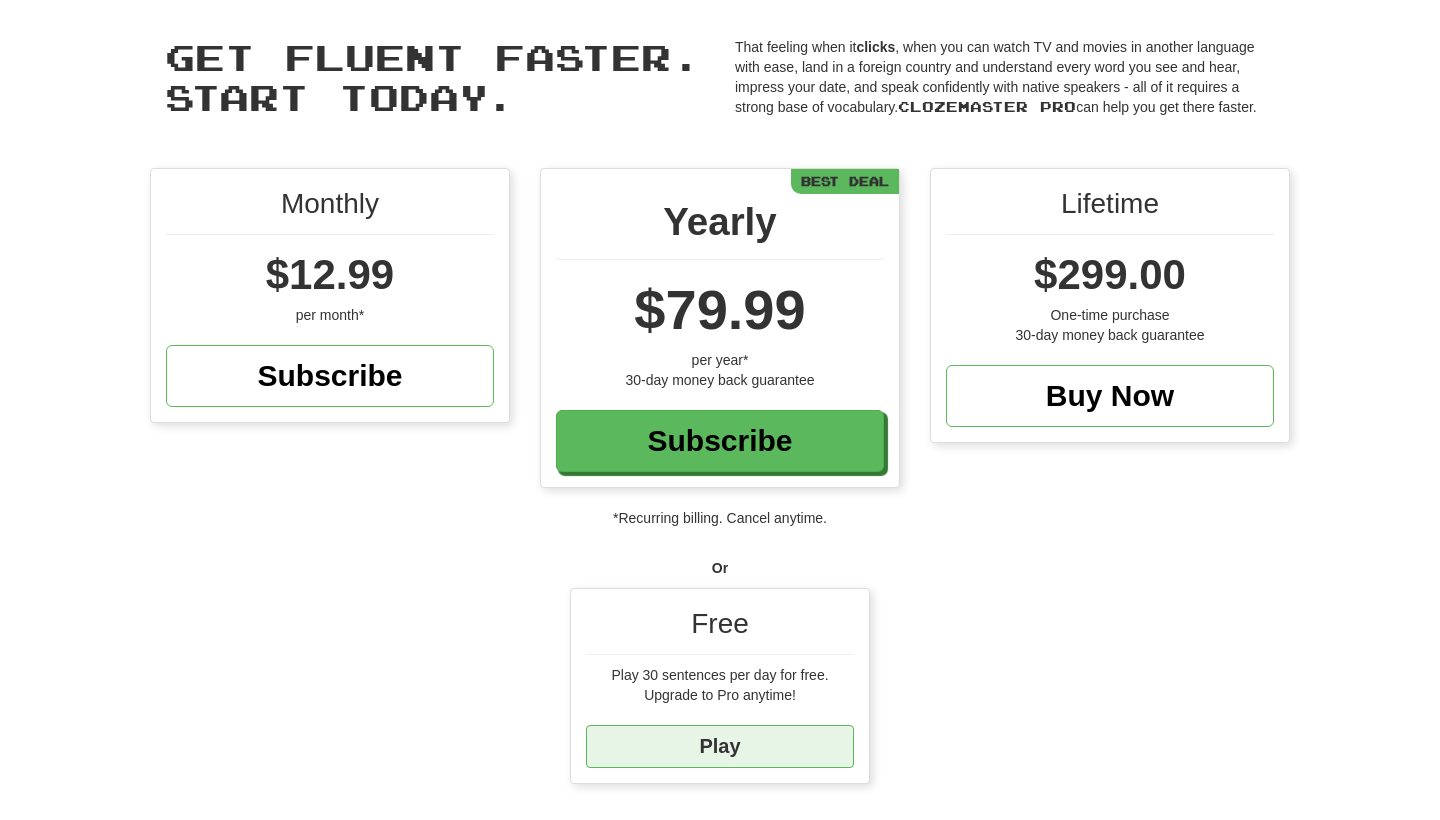 click on "Play" at bounding box center (720, 746) 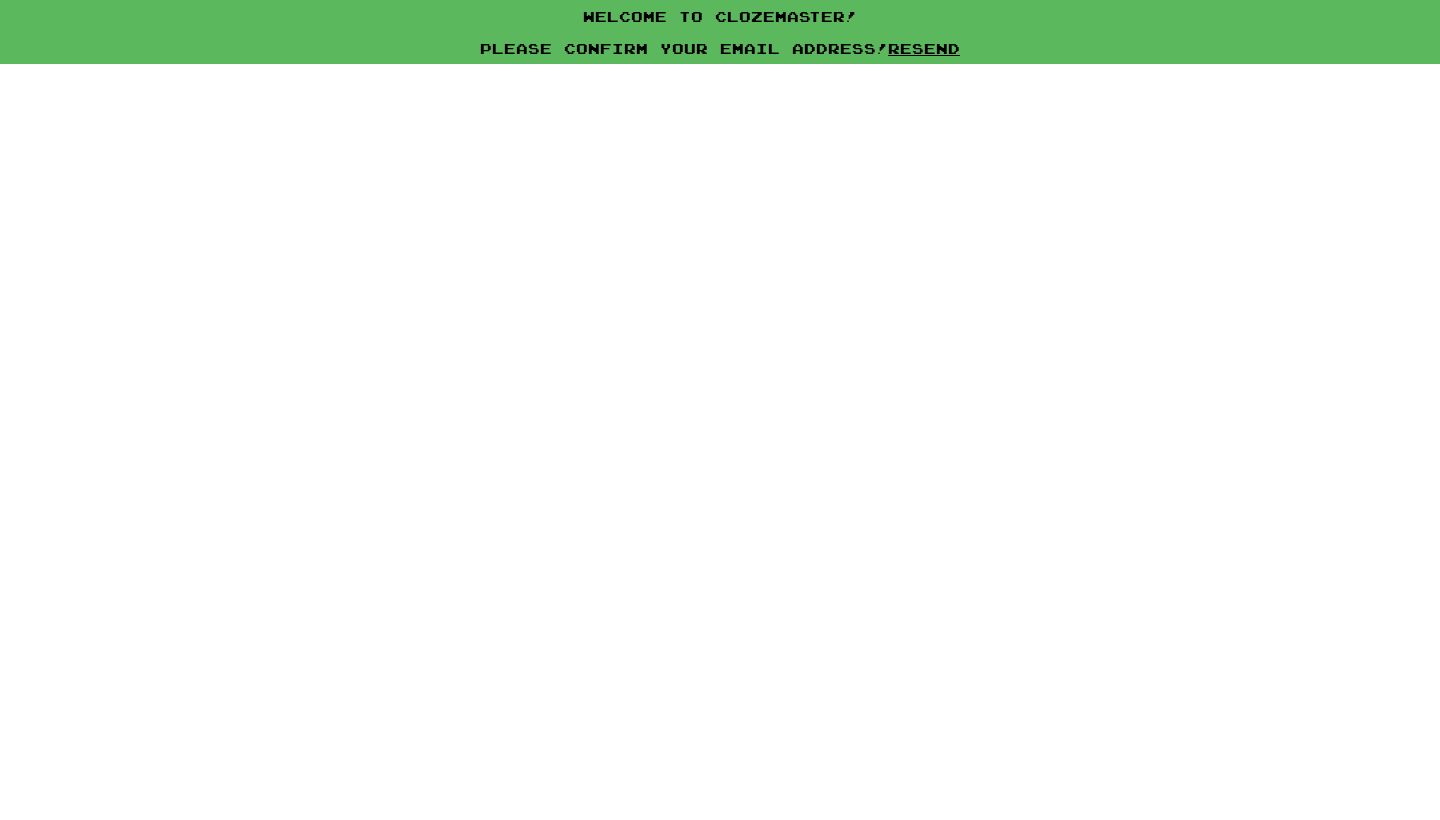 scroll, scrollTop: 0, scrollLeft: 0, axis: both 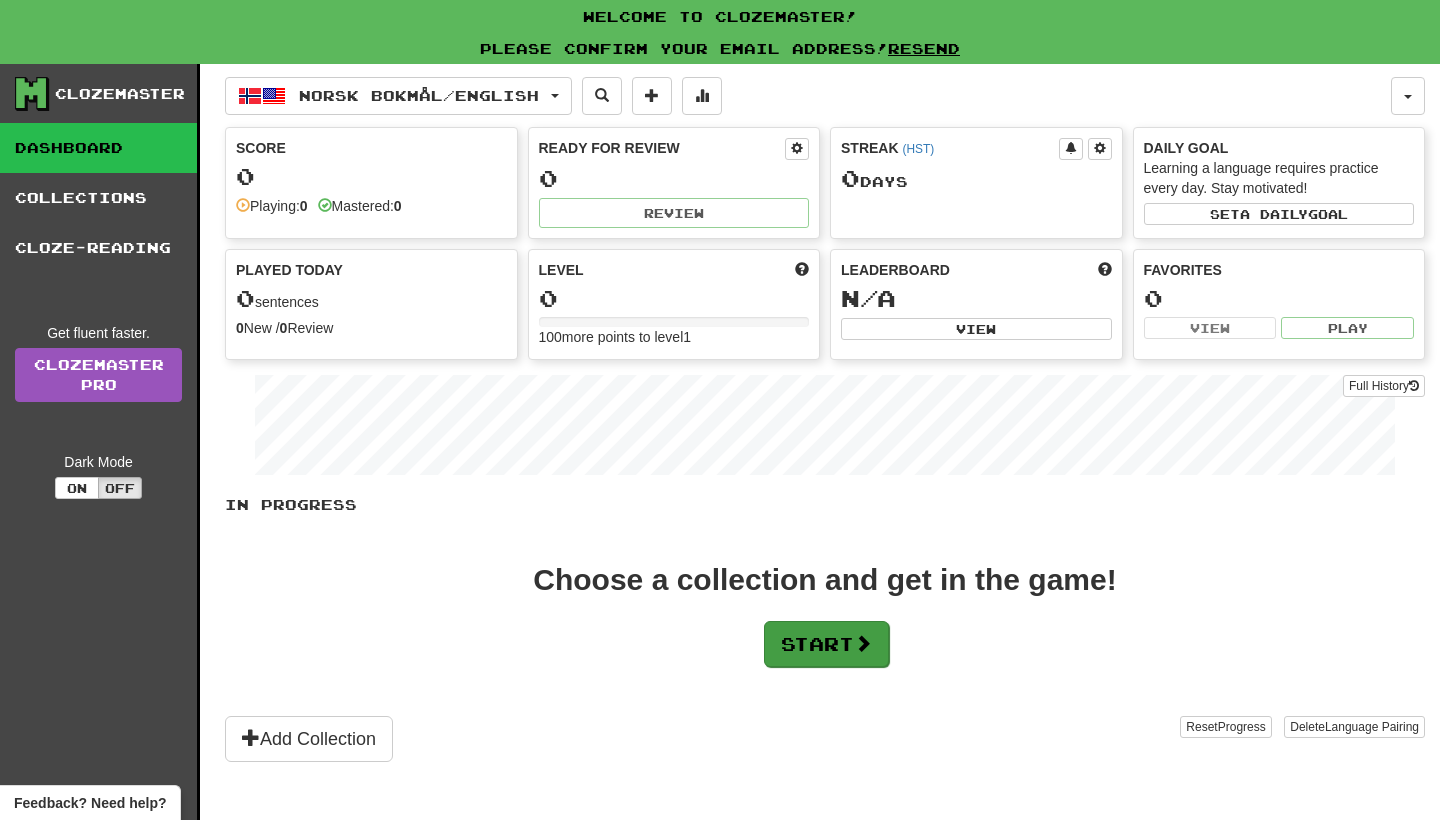 click on "Start" at bounding box center (826, 644) 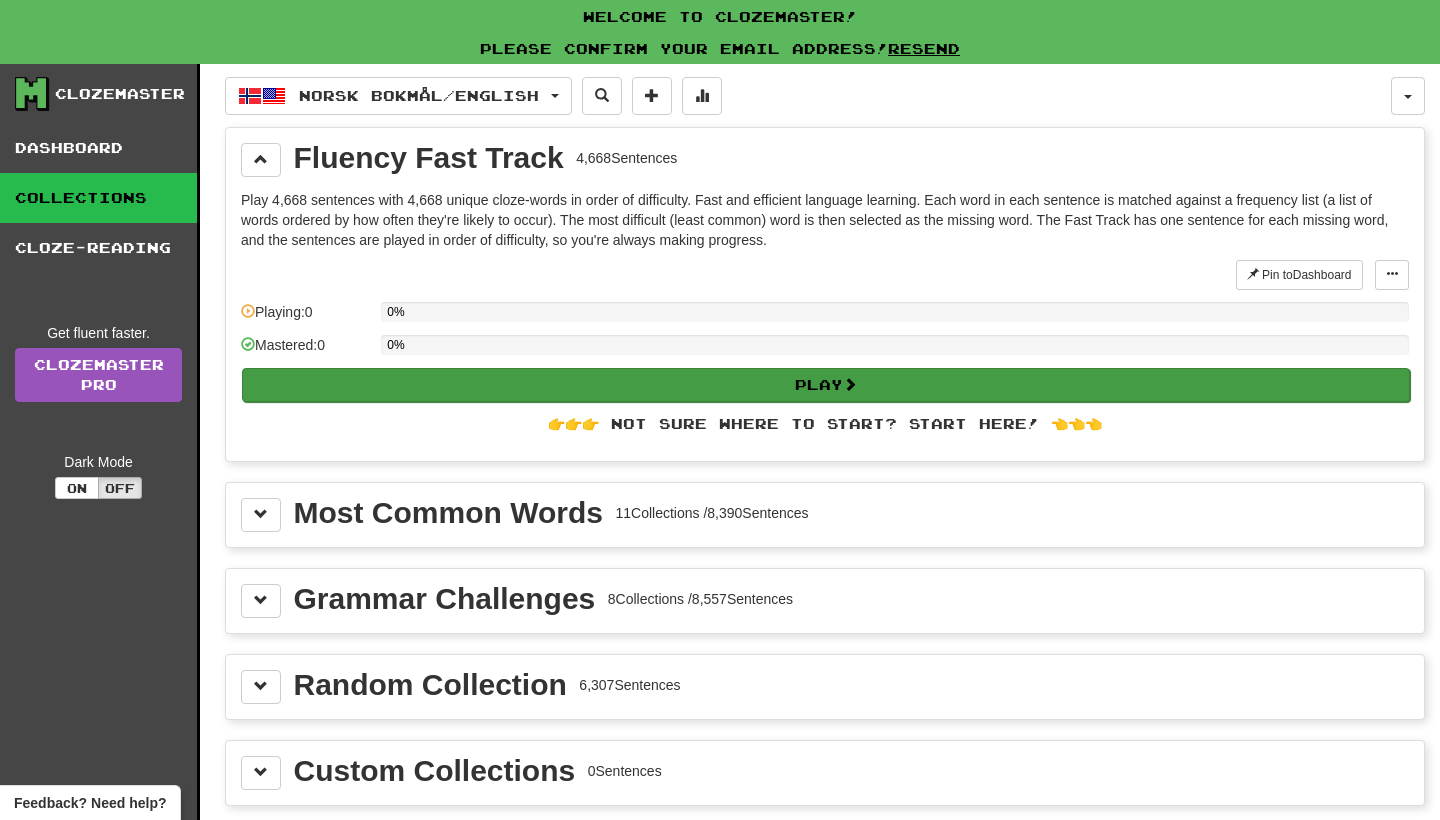 click on "Play" at bounding box center (826, 385) 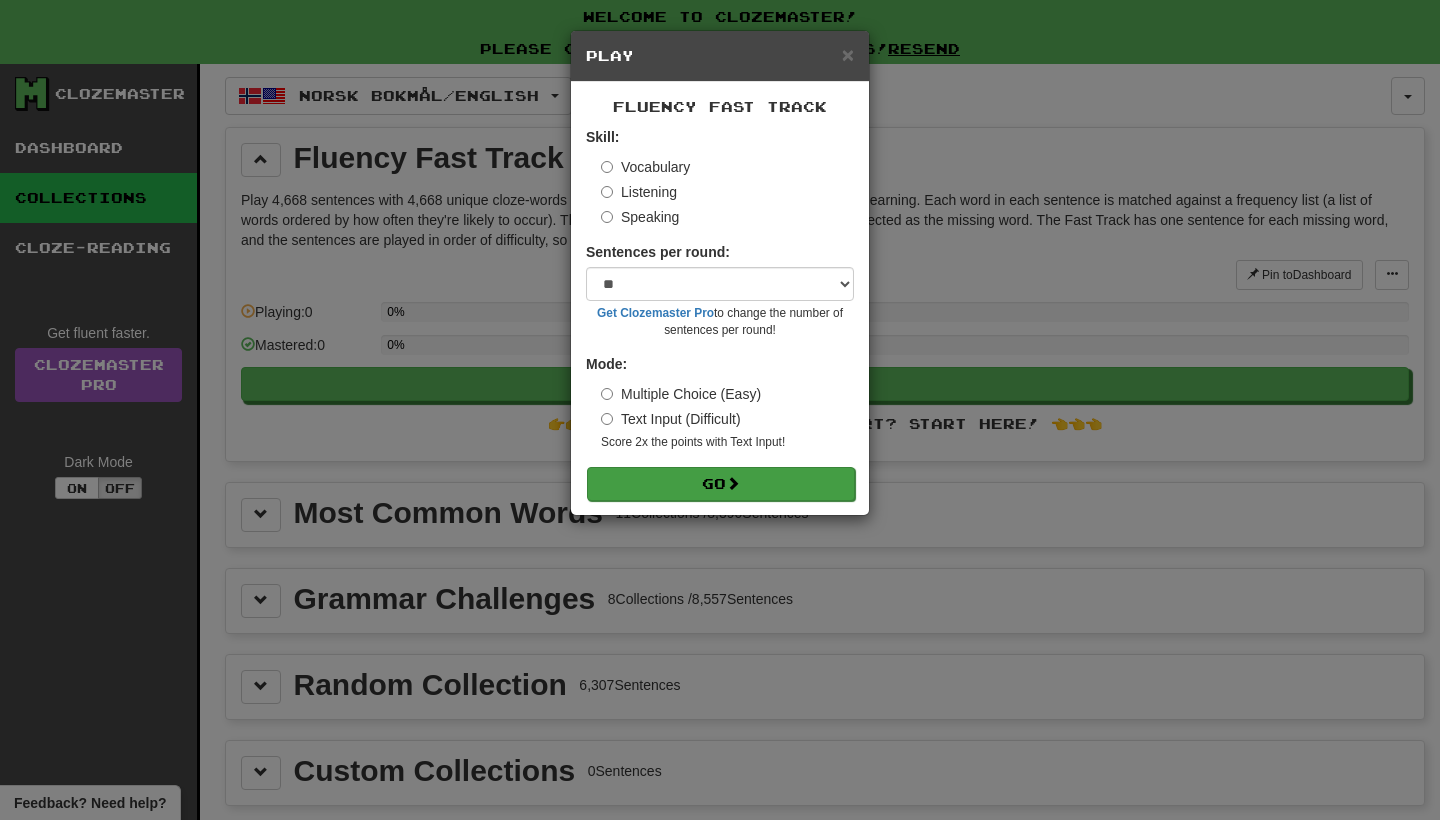 click on "Go" at bounding box center (721, 484) 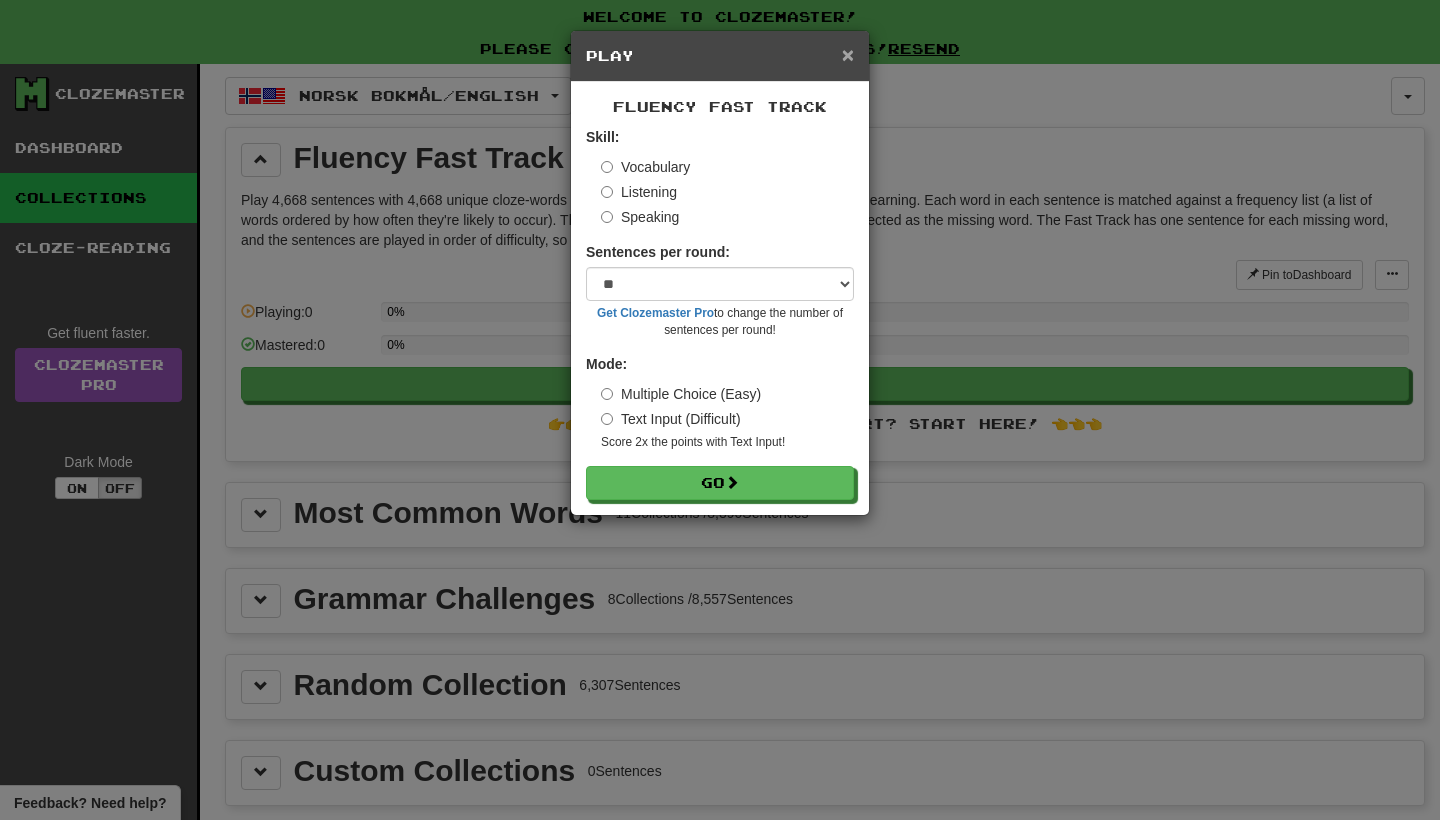 click on "×" at bounding box center (848, 54) 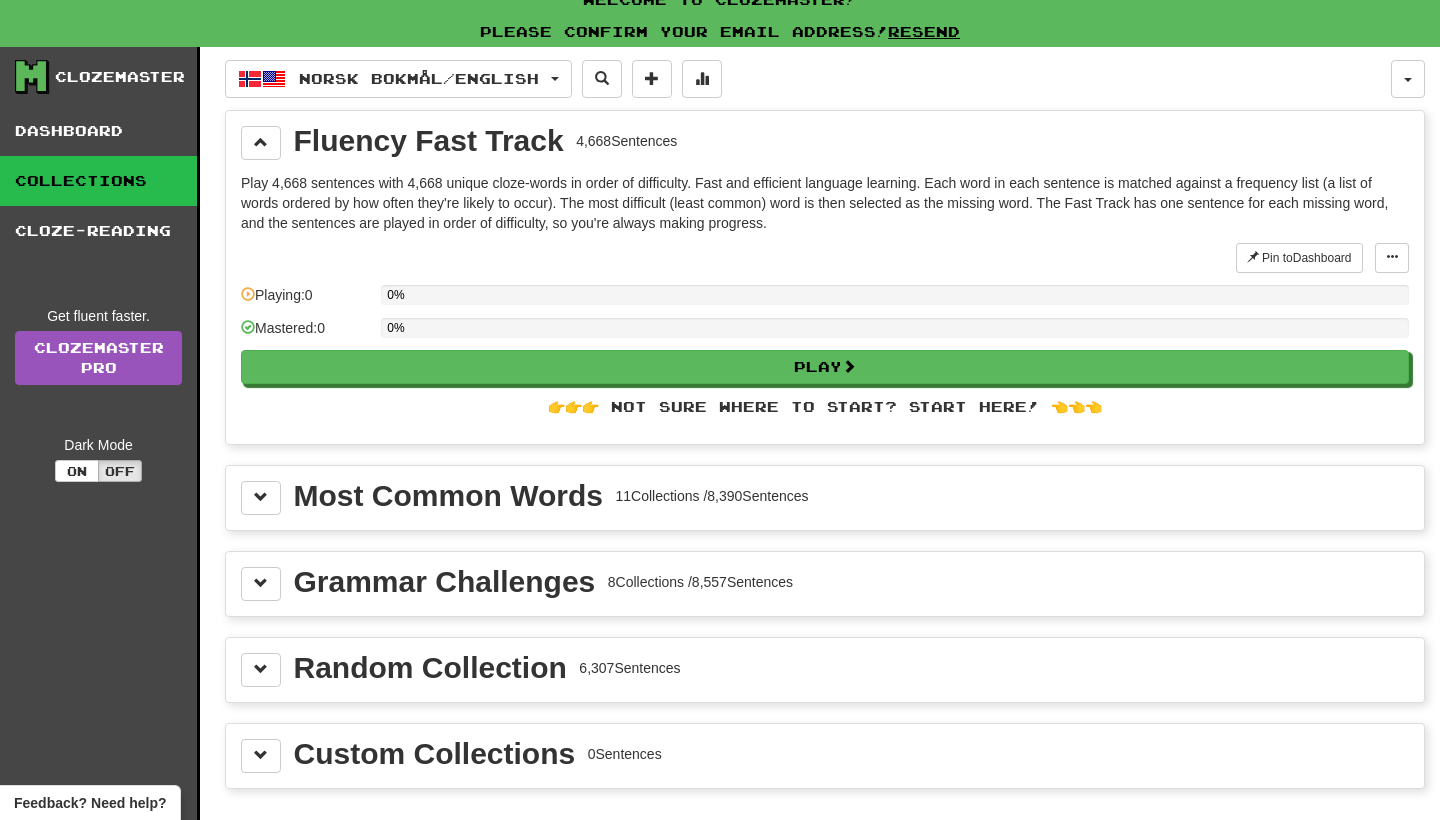 scroll, scrollTop: 12, scrollLeft: 0, axis: vertical 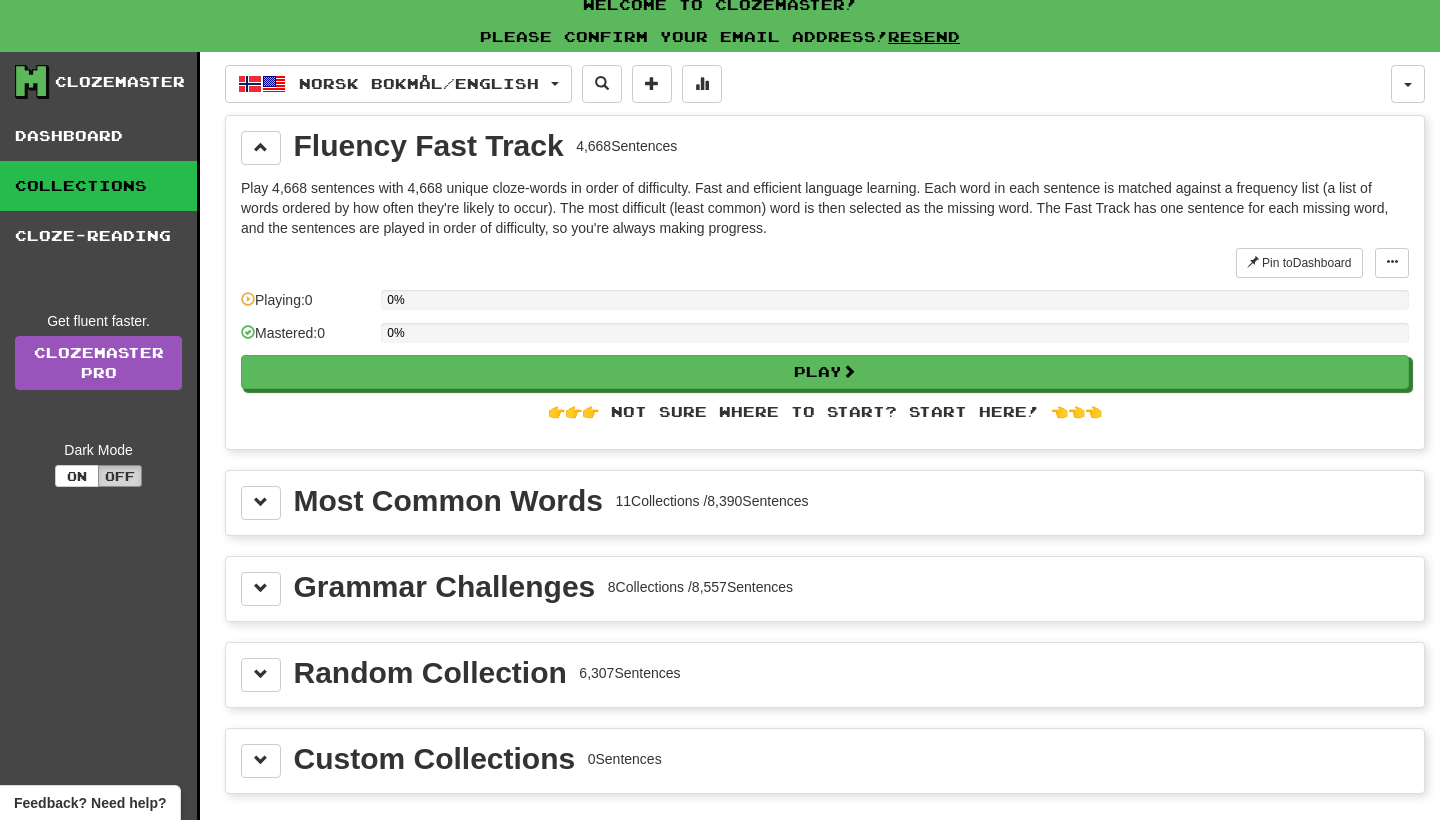 click on "Off" at bounding box center (120, 476) 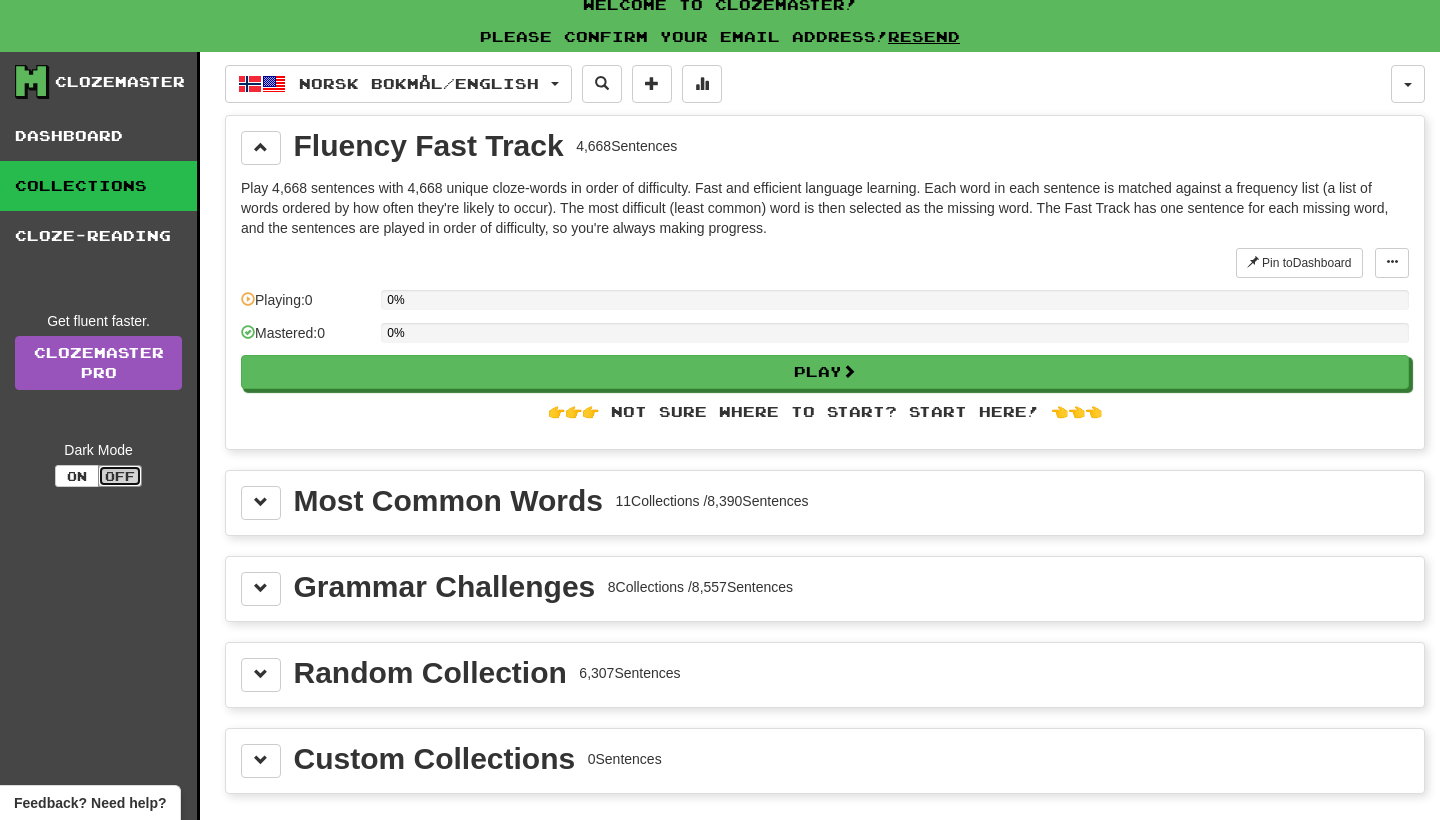 click on "Off" at bounding box center (120, 476) 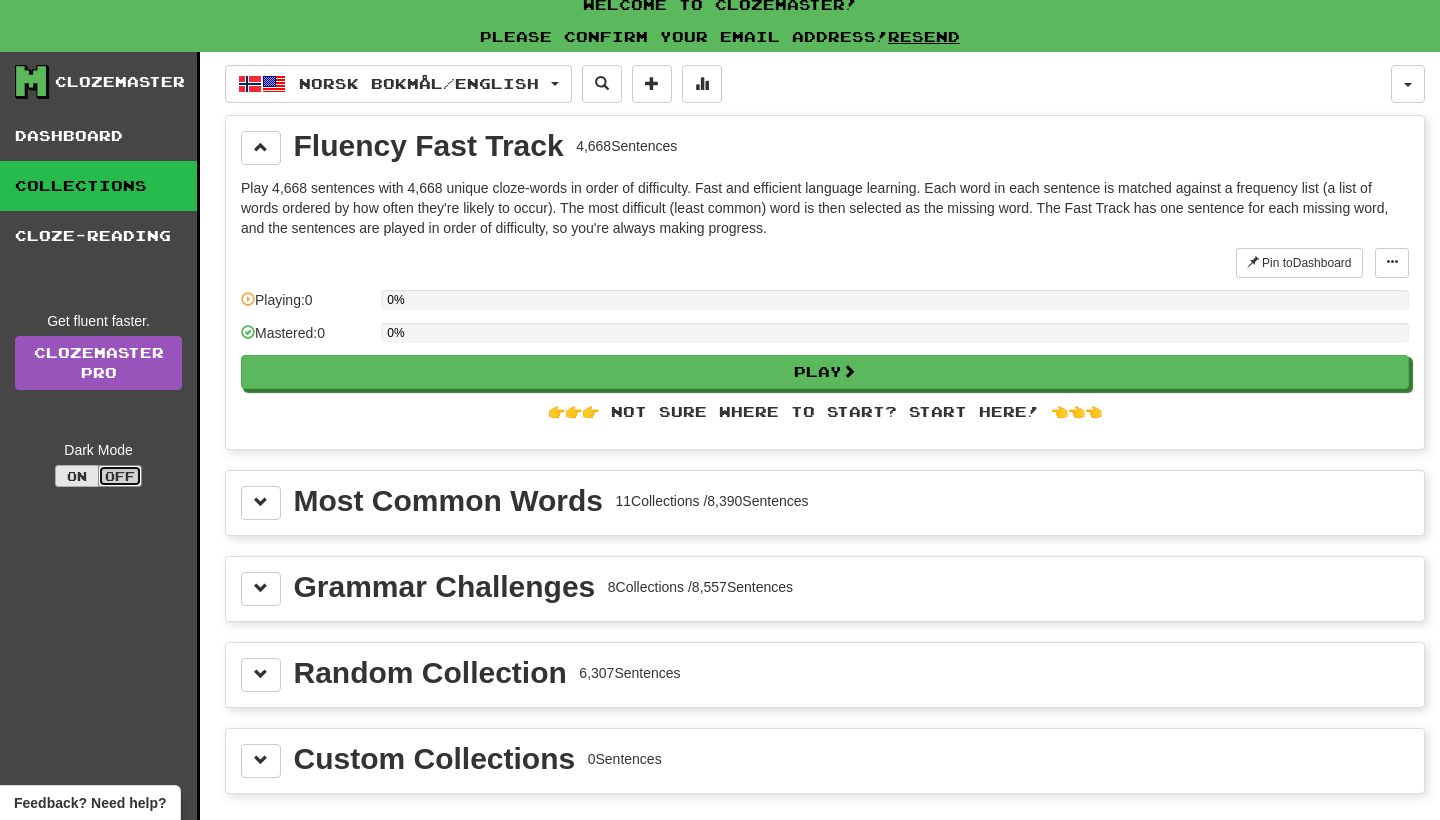 click on "On" at bounding box center [77, 476] 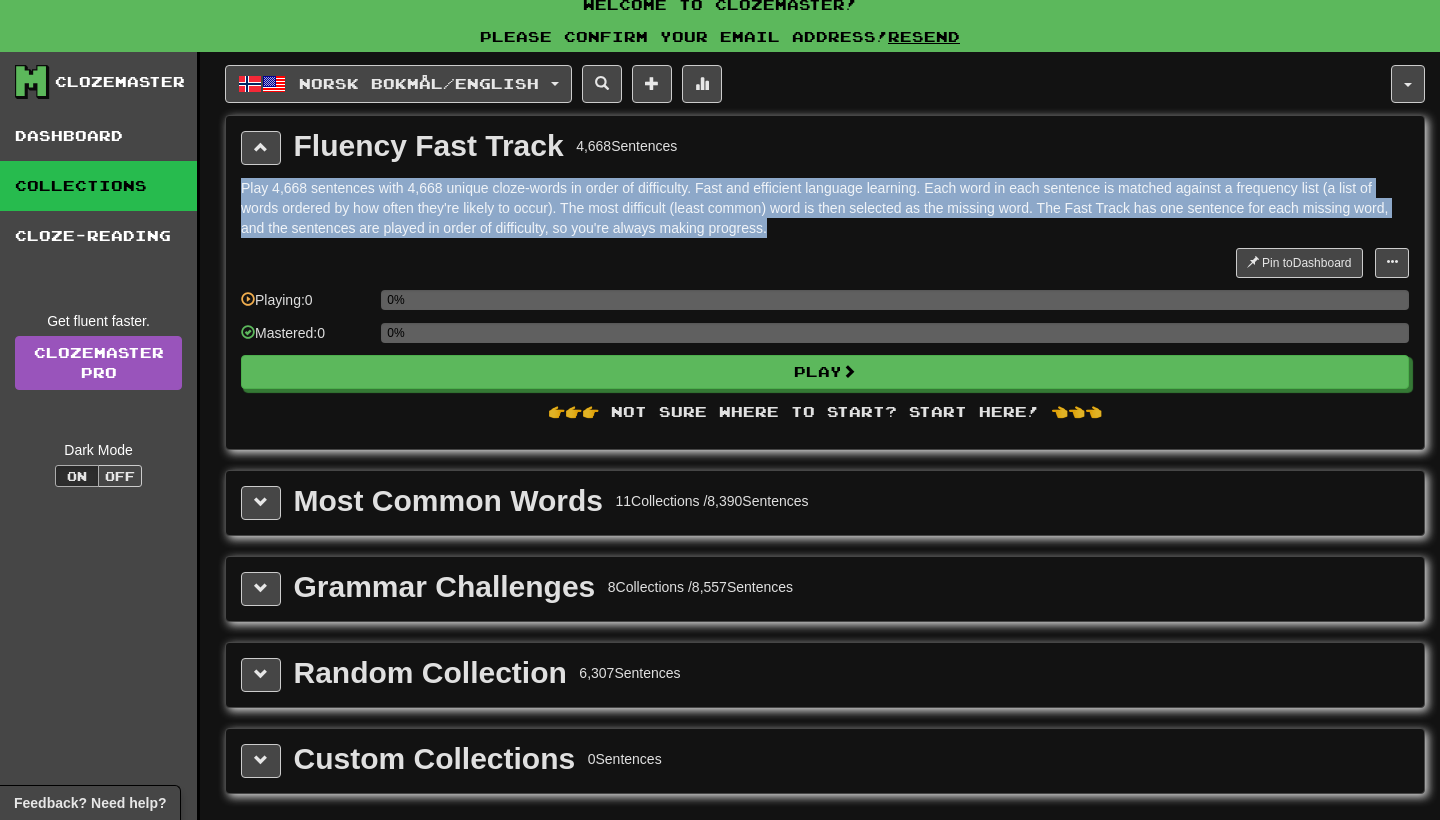drag, startPoint x: 589, startPoint y: 175, endPoint x: 525, endPoint y: 251, distance: 99.35794 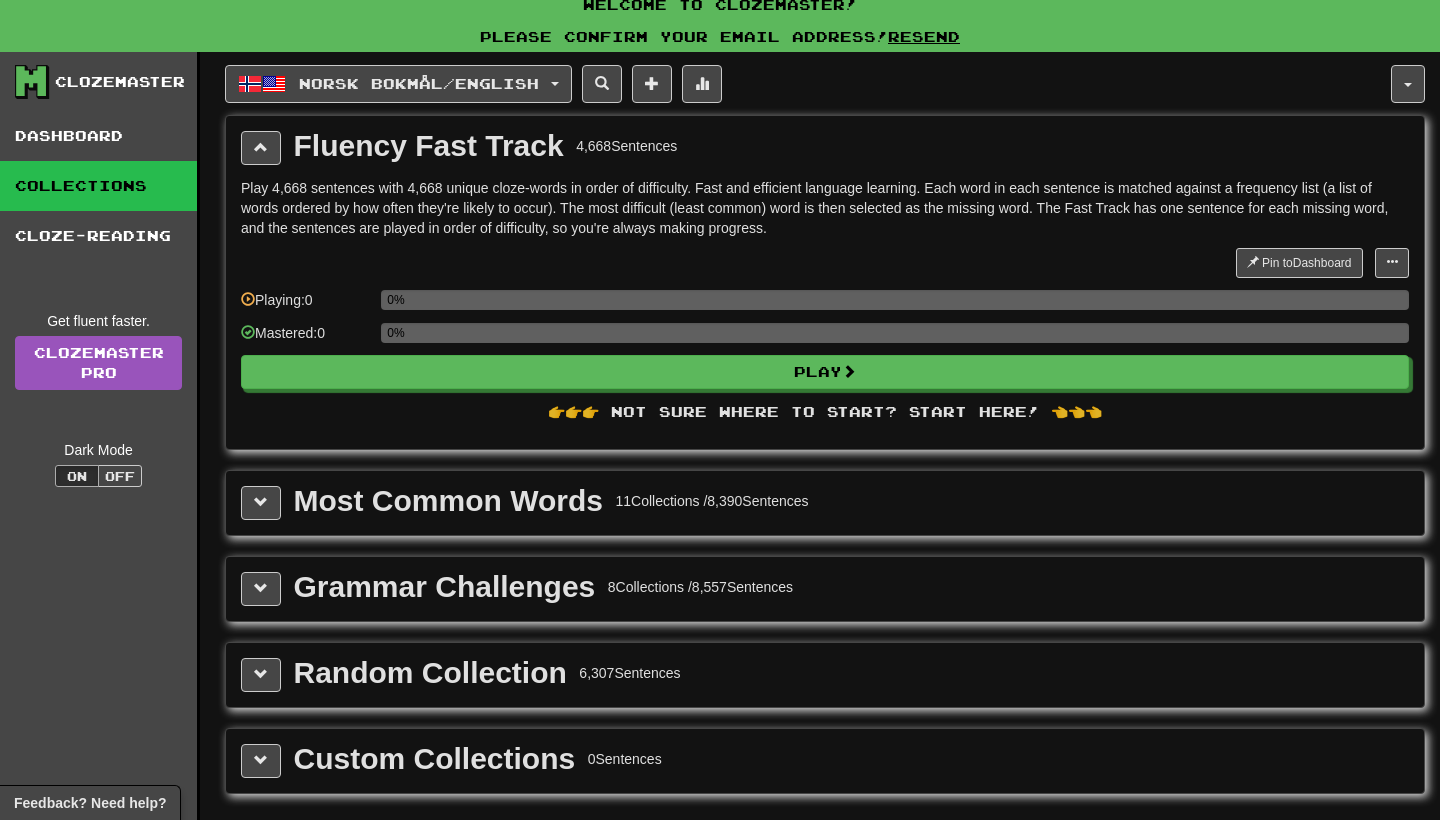 click on "Fluency Fast Track 4,668  Sentences" at bounding box center (825, 148) 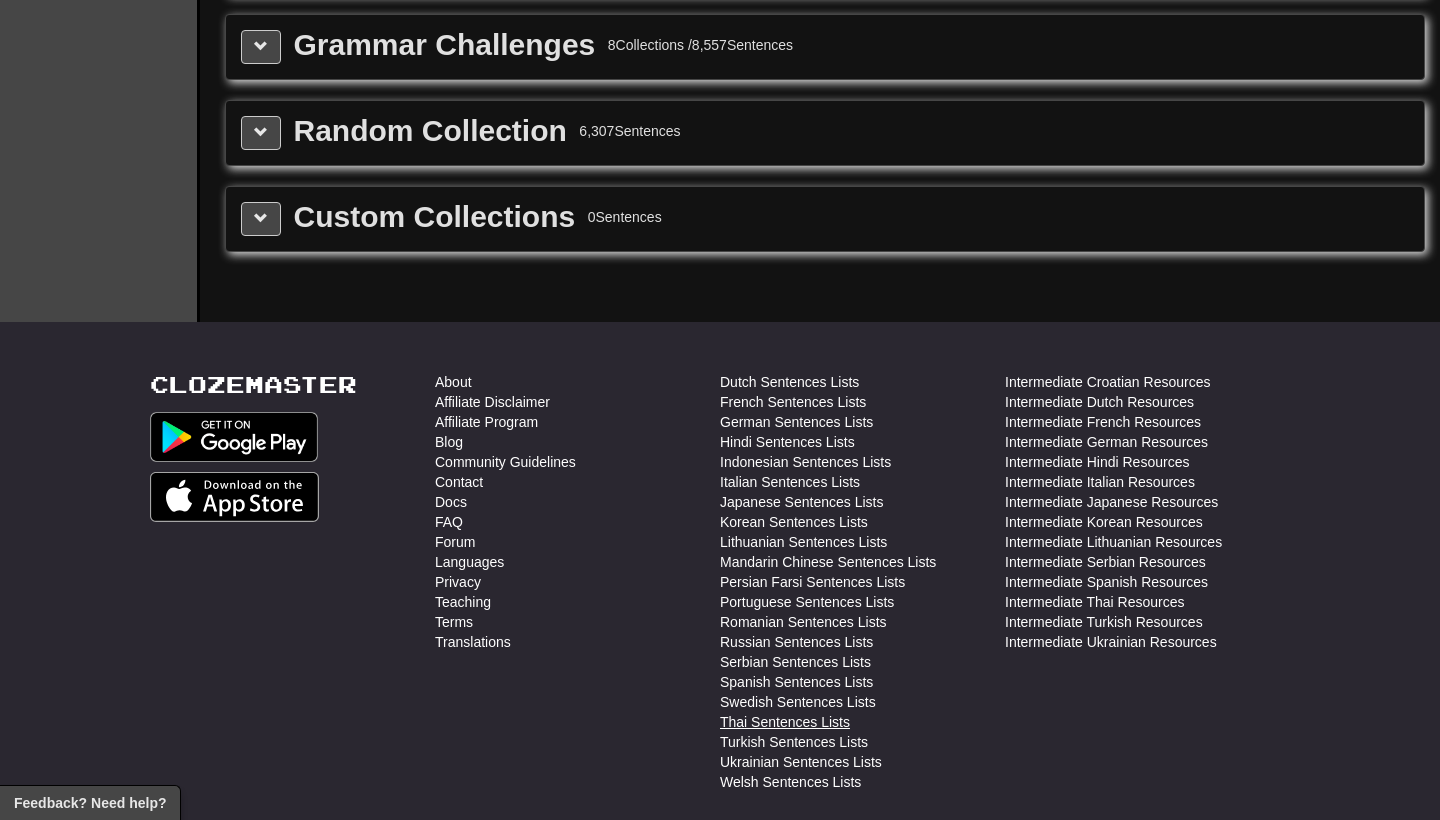 scroll, scrollTop: 569, scrollLeft: 0, axis: vertical 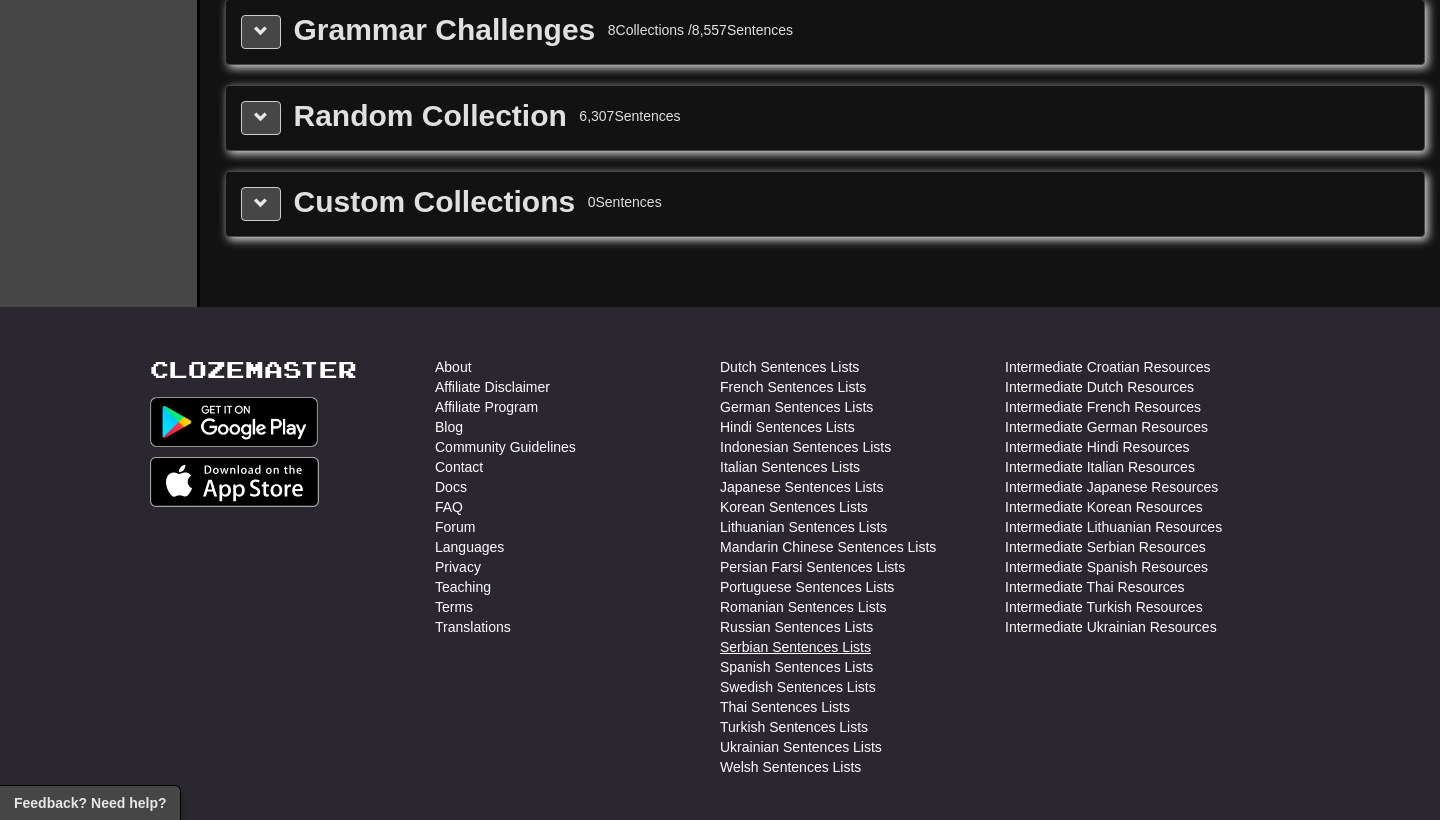 click on "Serbian Sentences Lists" at bounding box center [795, 647] 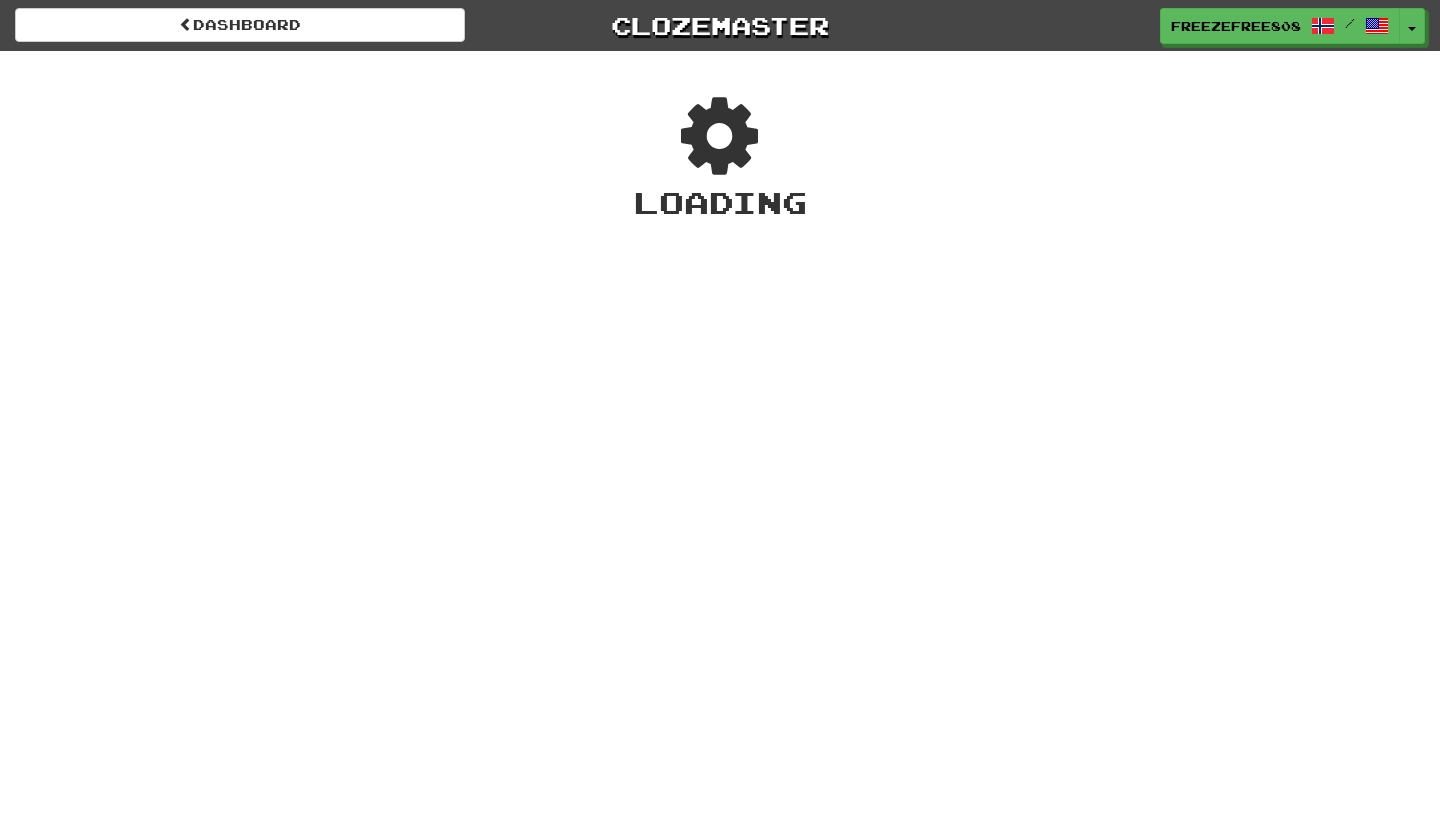 scroll, scrollTop: 0, scrollLeft: 0, axis: both 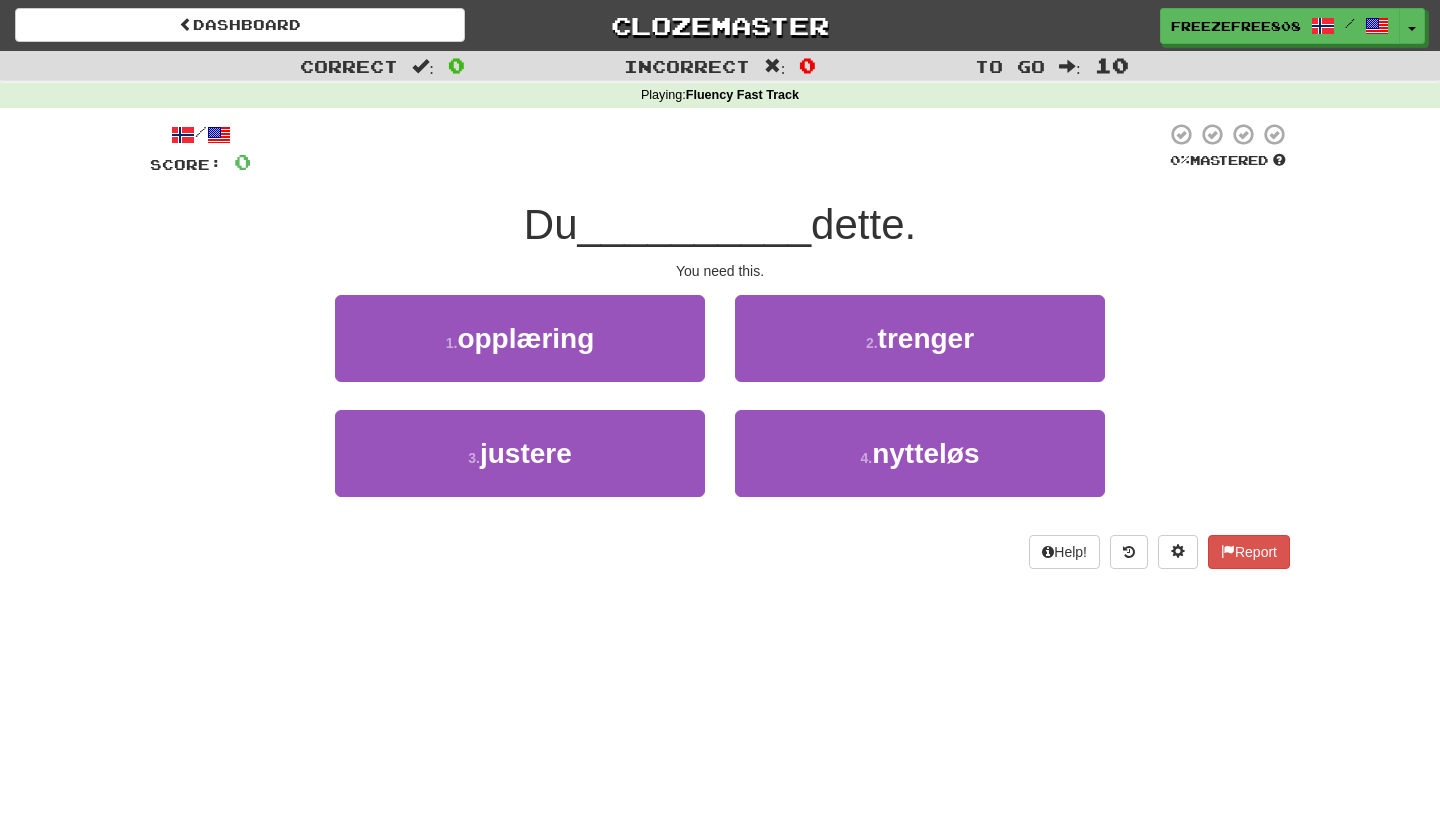 click on "2 .  trenger" at bounding box center (920, 338) 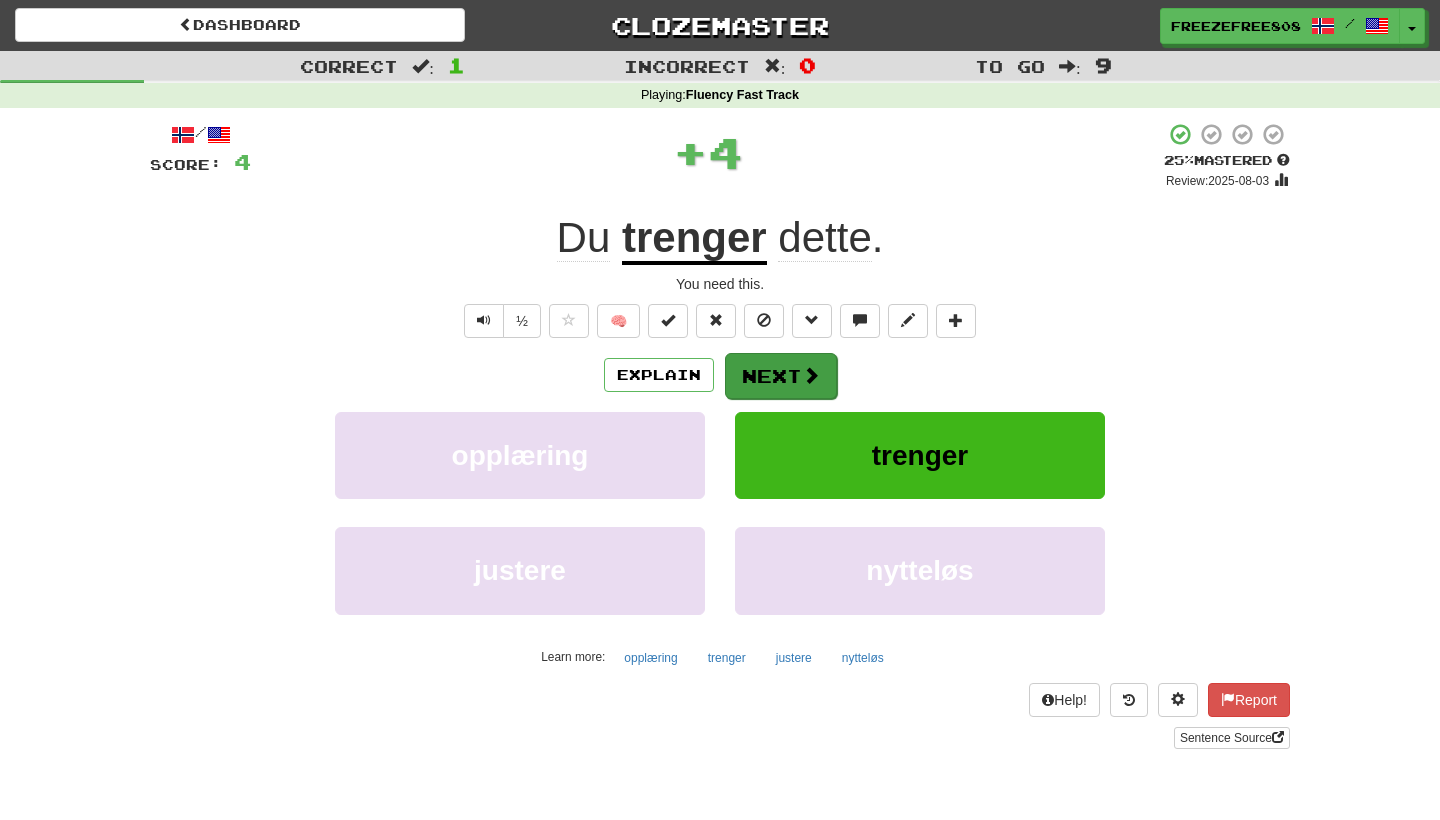 click on "Next" at bounding box center (781, 376) 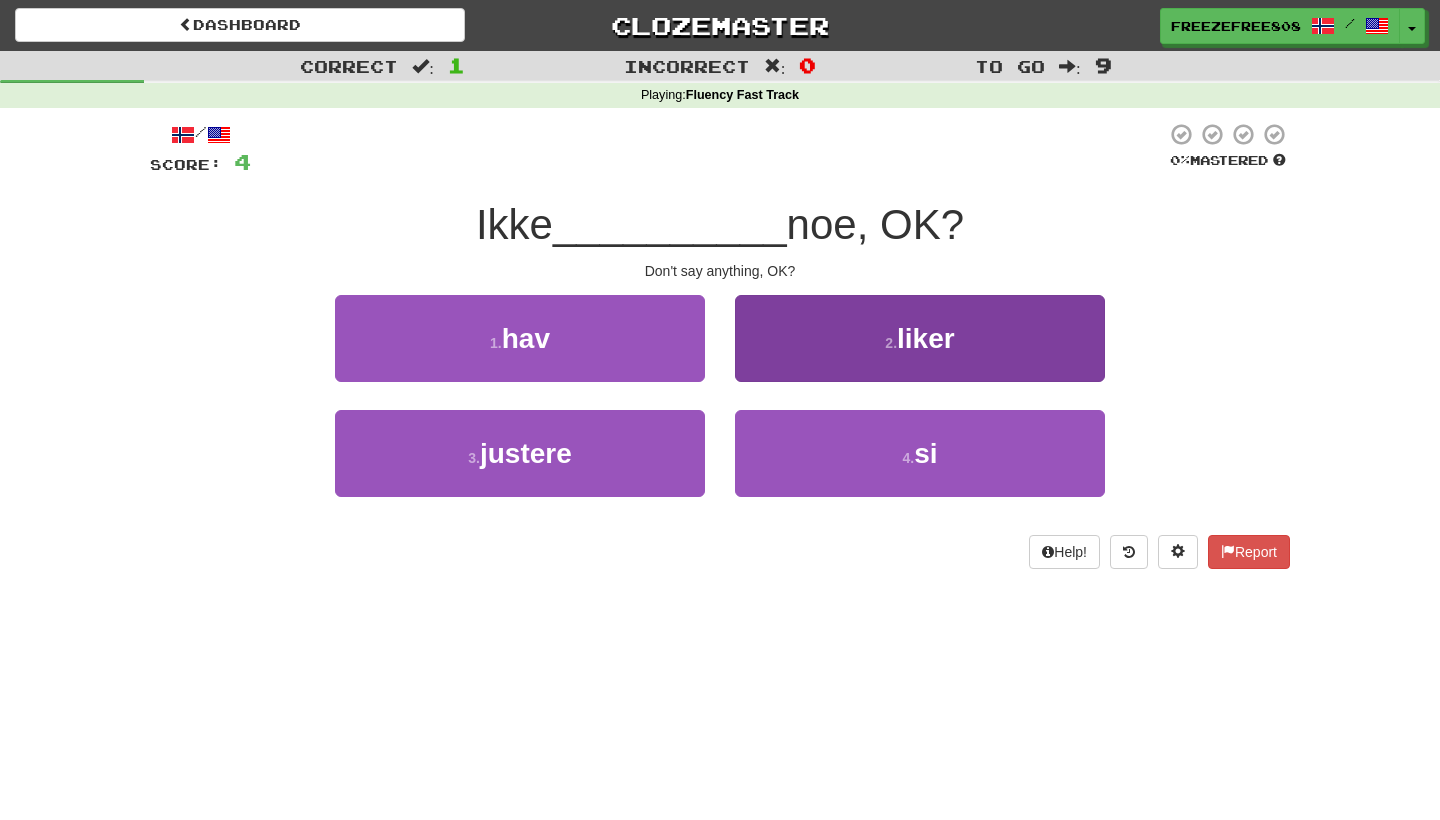 click on "4 .  si" at bounding box center [920, 453] 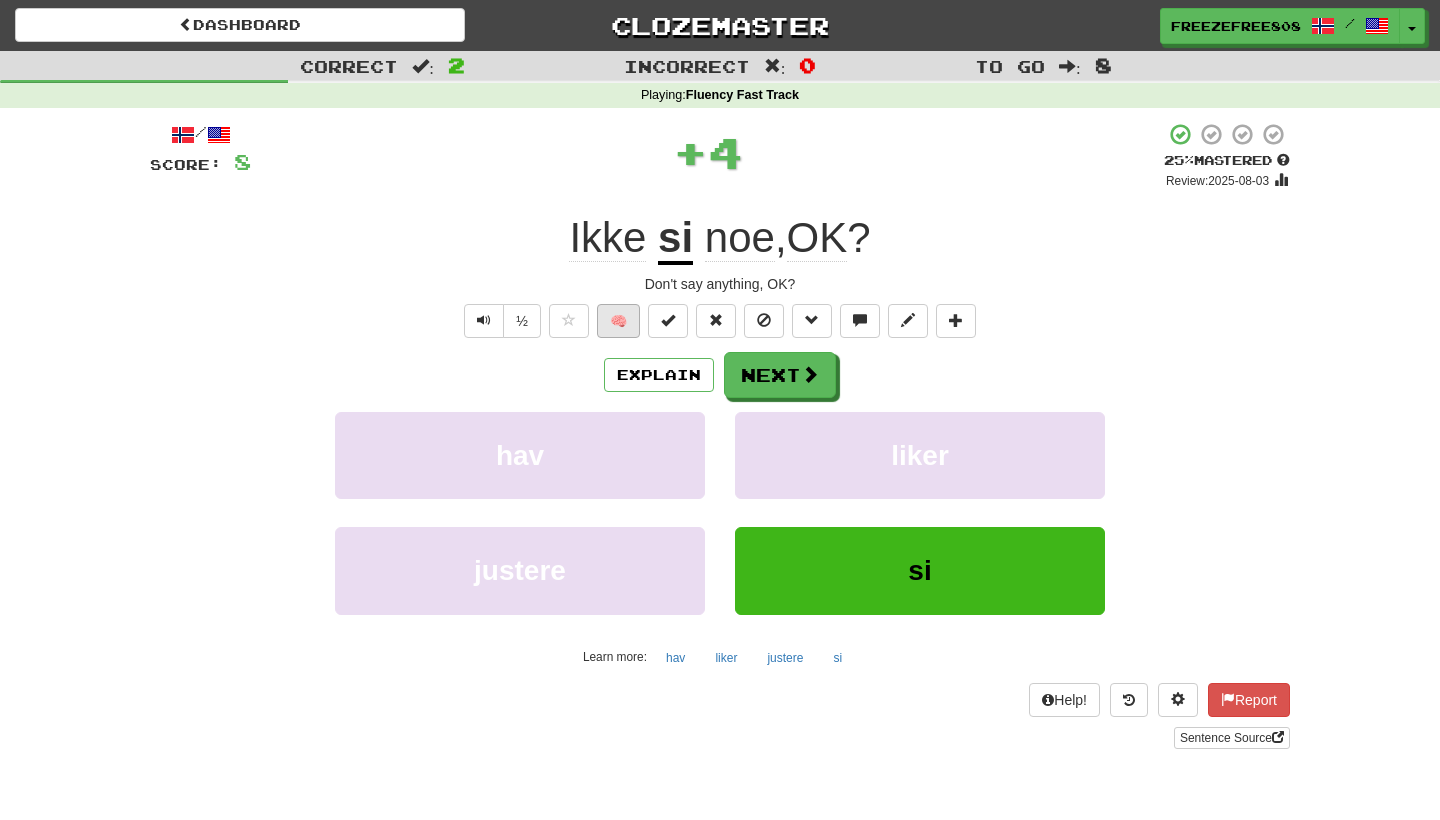 click on "🧠" at bounding box center [618, 321] 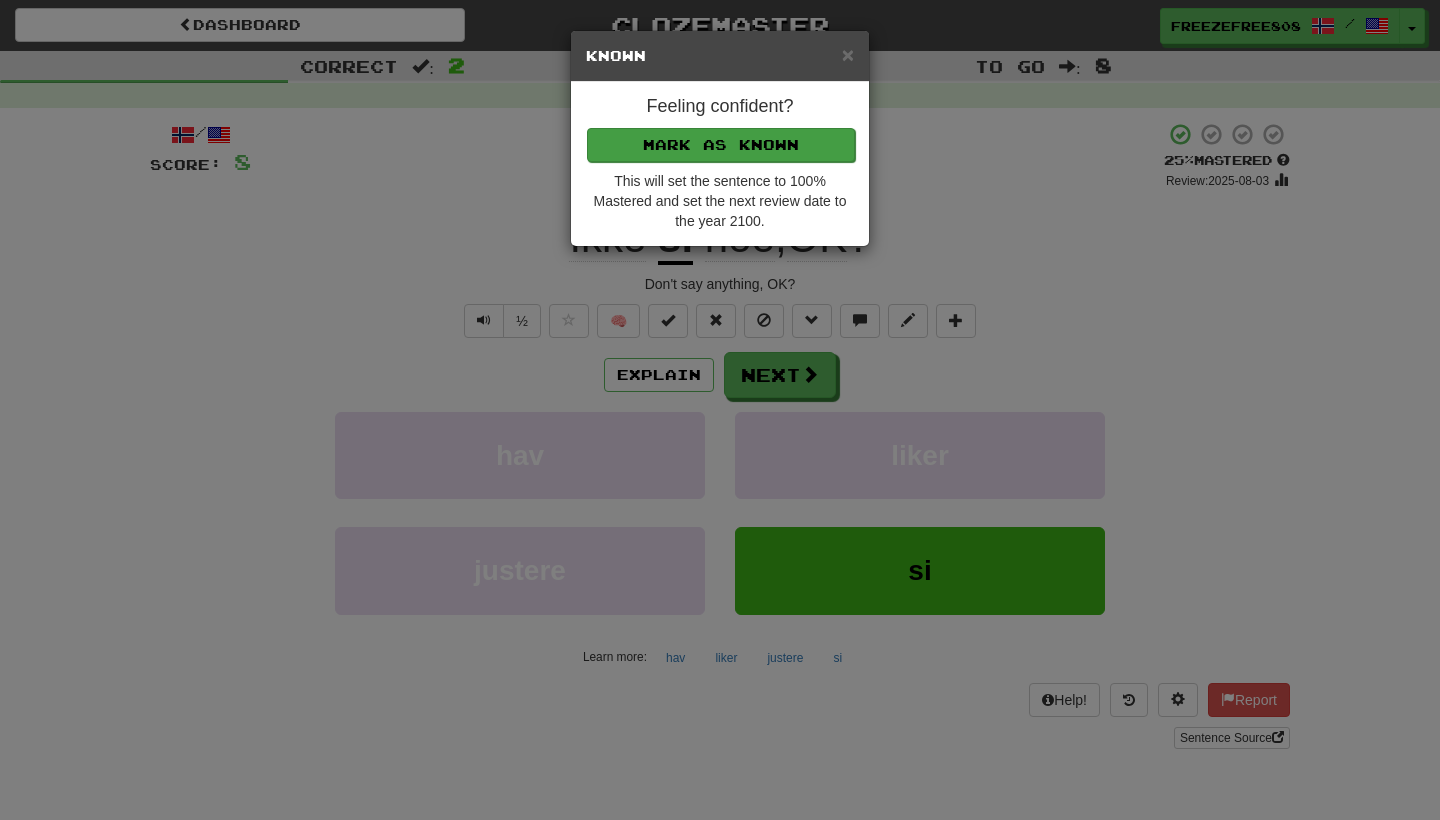 click on "Mark as Known" at bounding box center (721, 145) 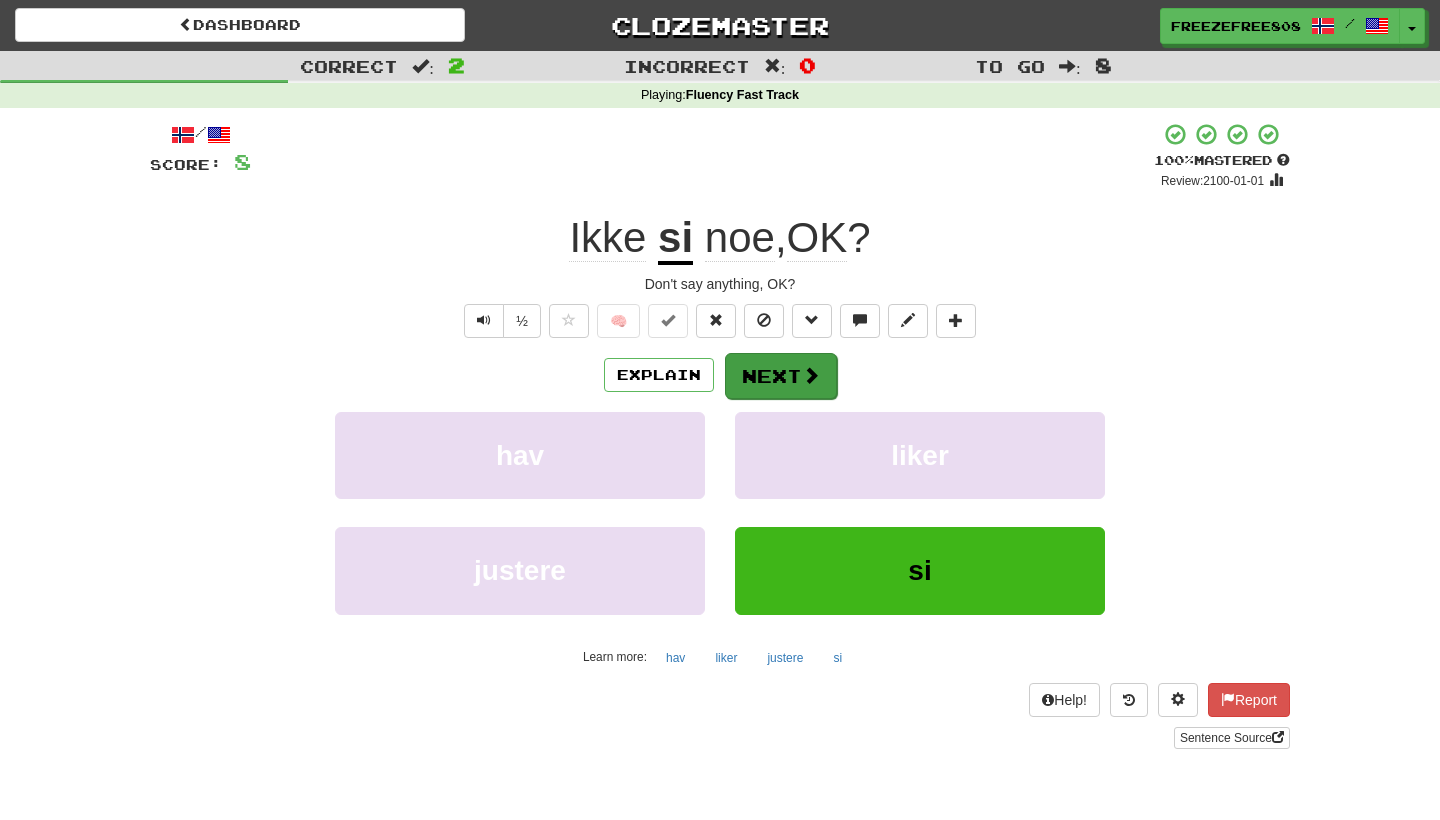 click on "Next" at bounding box center (781, 376) 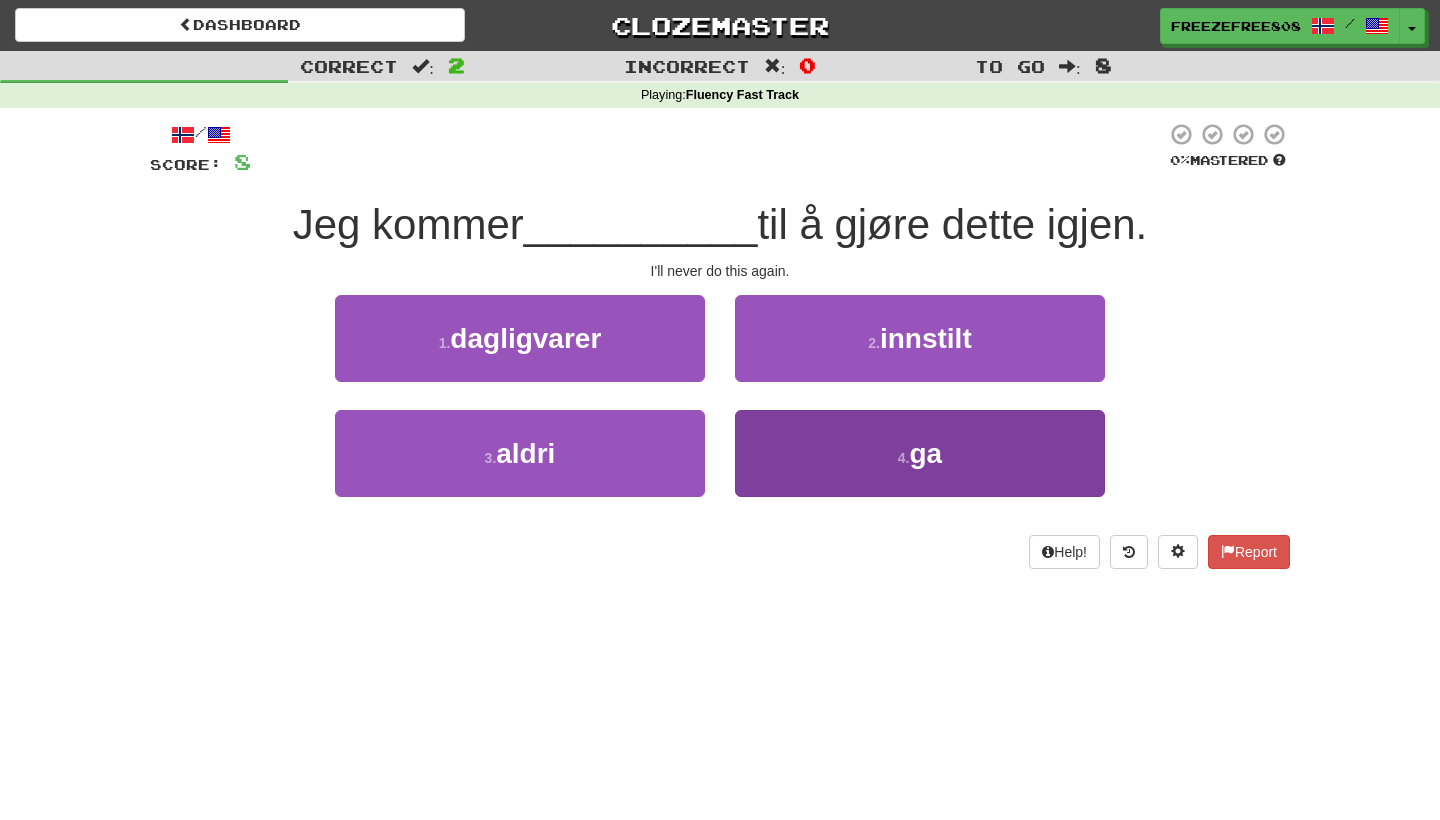 click on "4 .  ga" at bounding box center [920, 453] 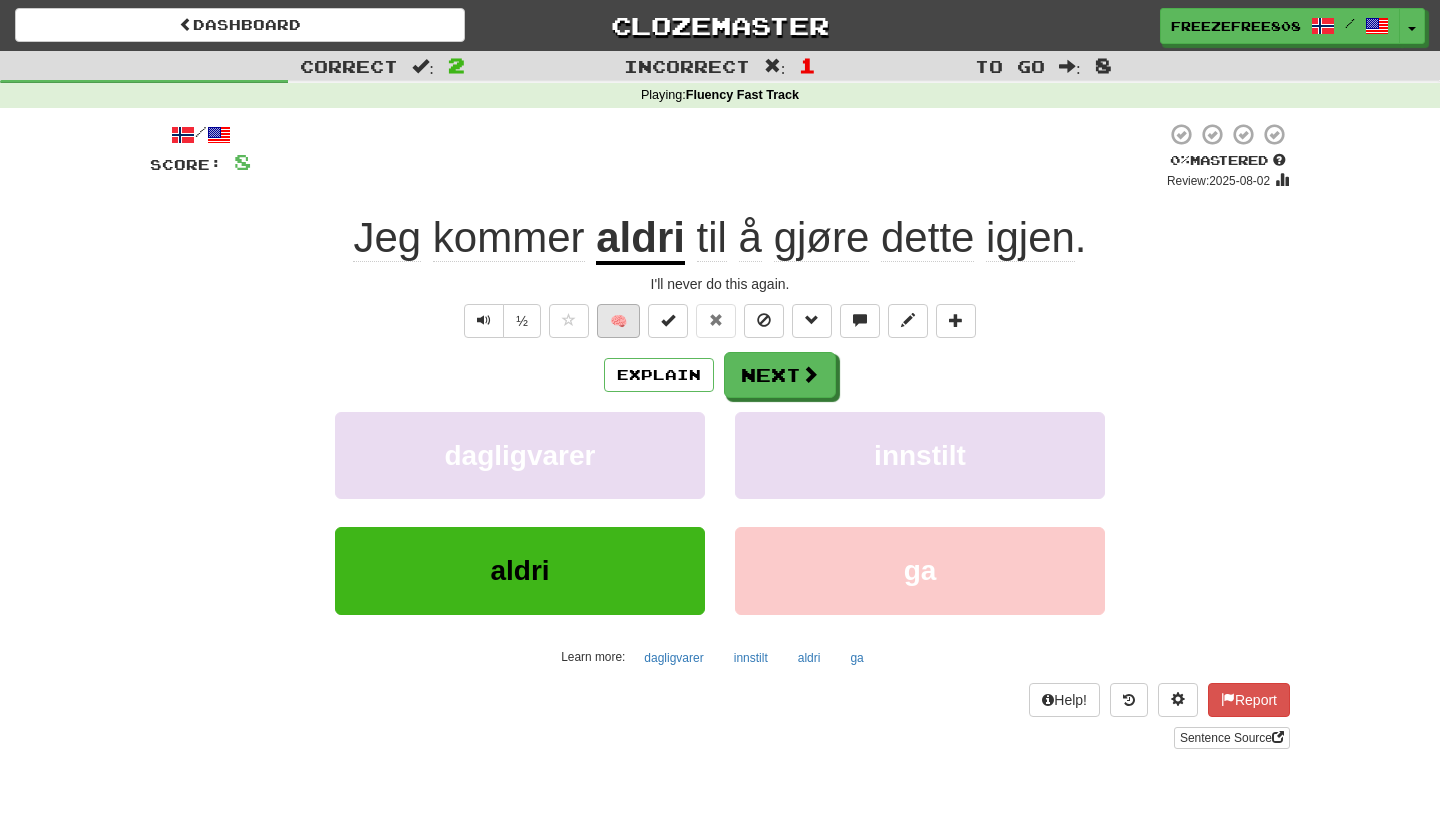 click on "🧠" at bounding box center [618, 321] 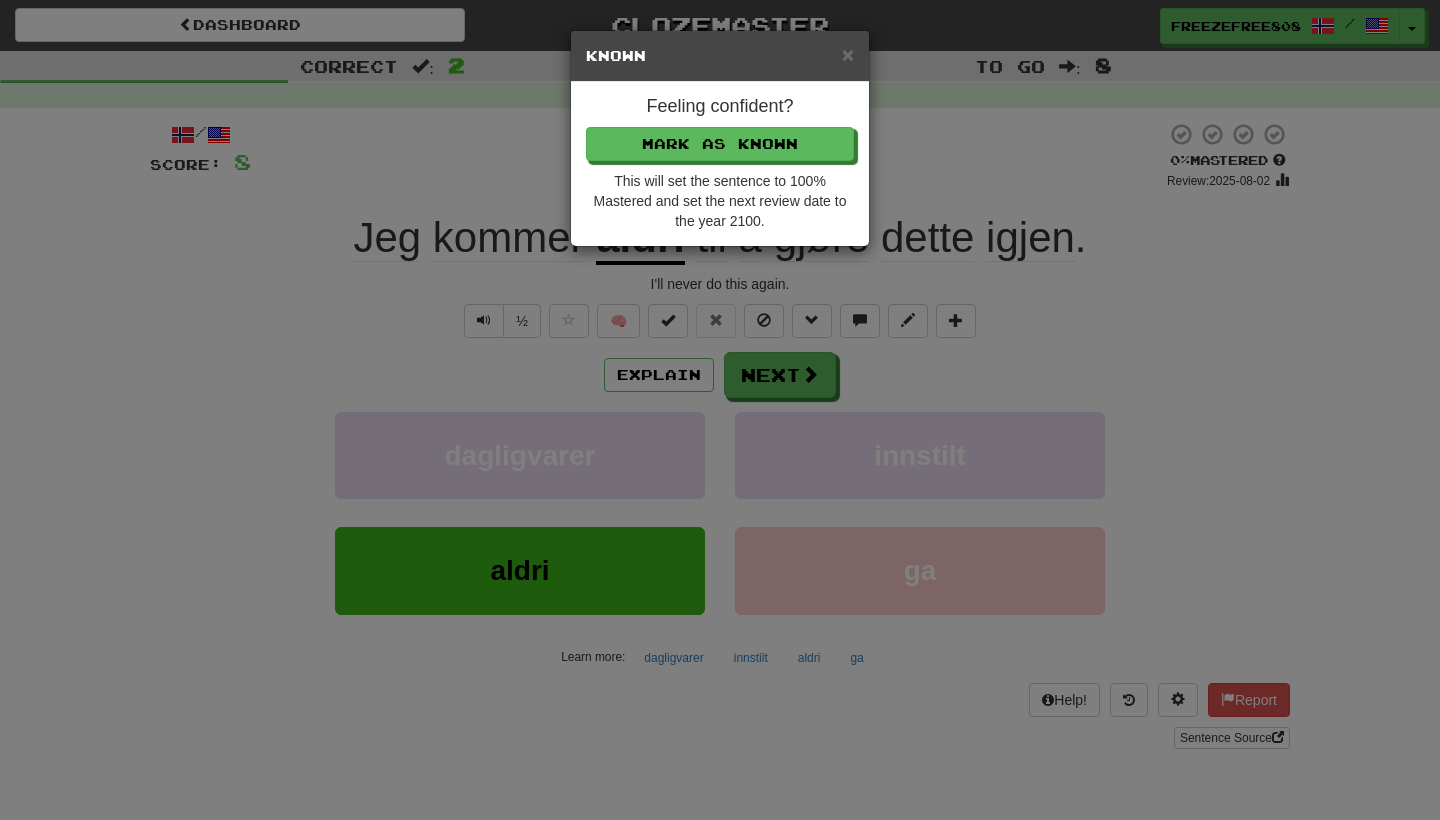 click on "× Known" at bounding box center (720, 56) 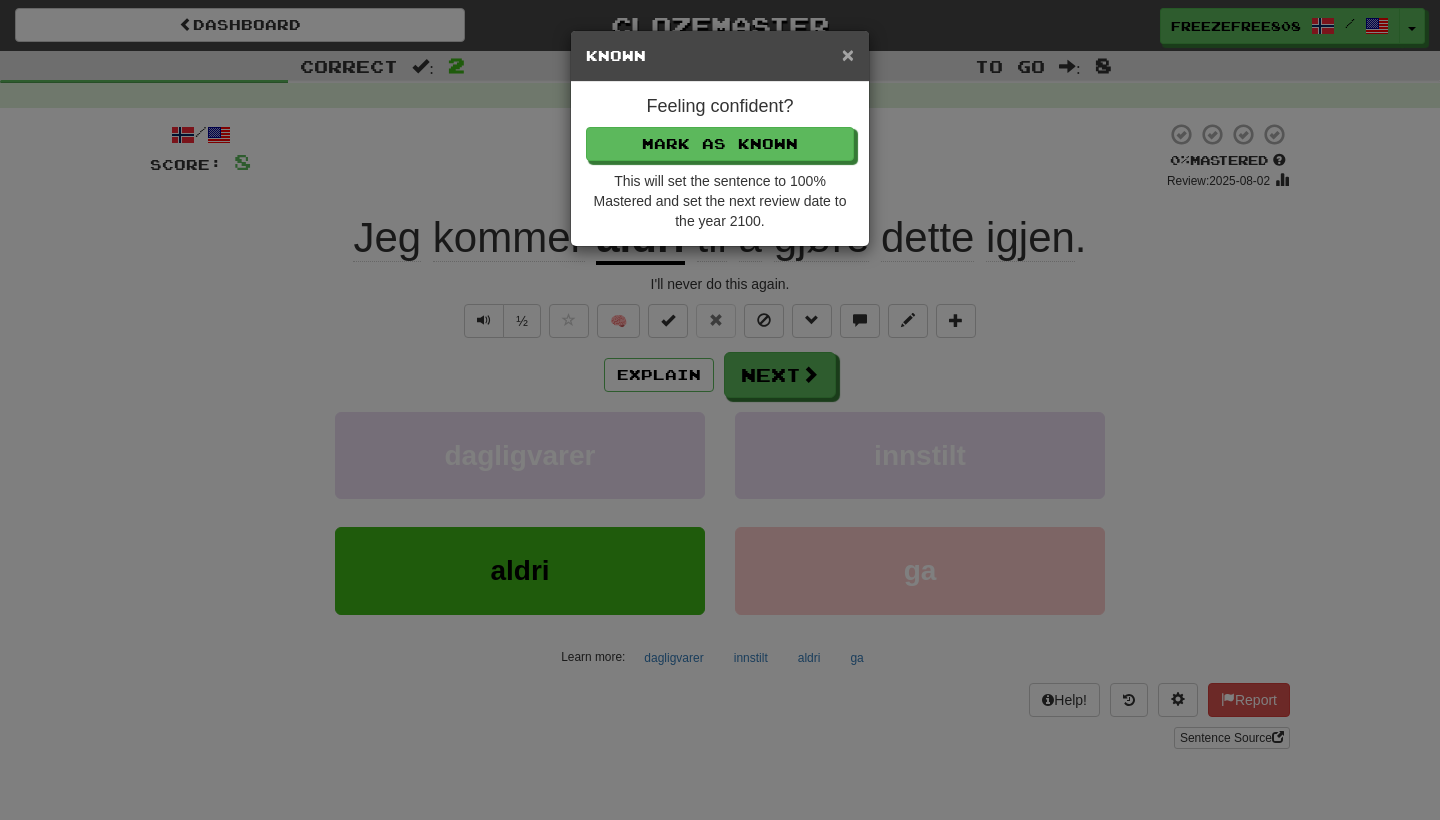 click on "×" at bounding box center (848, 54) 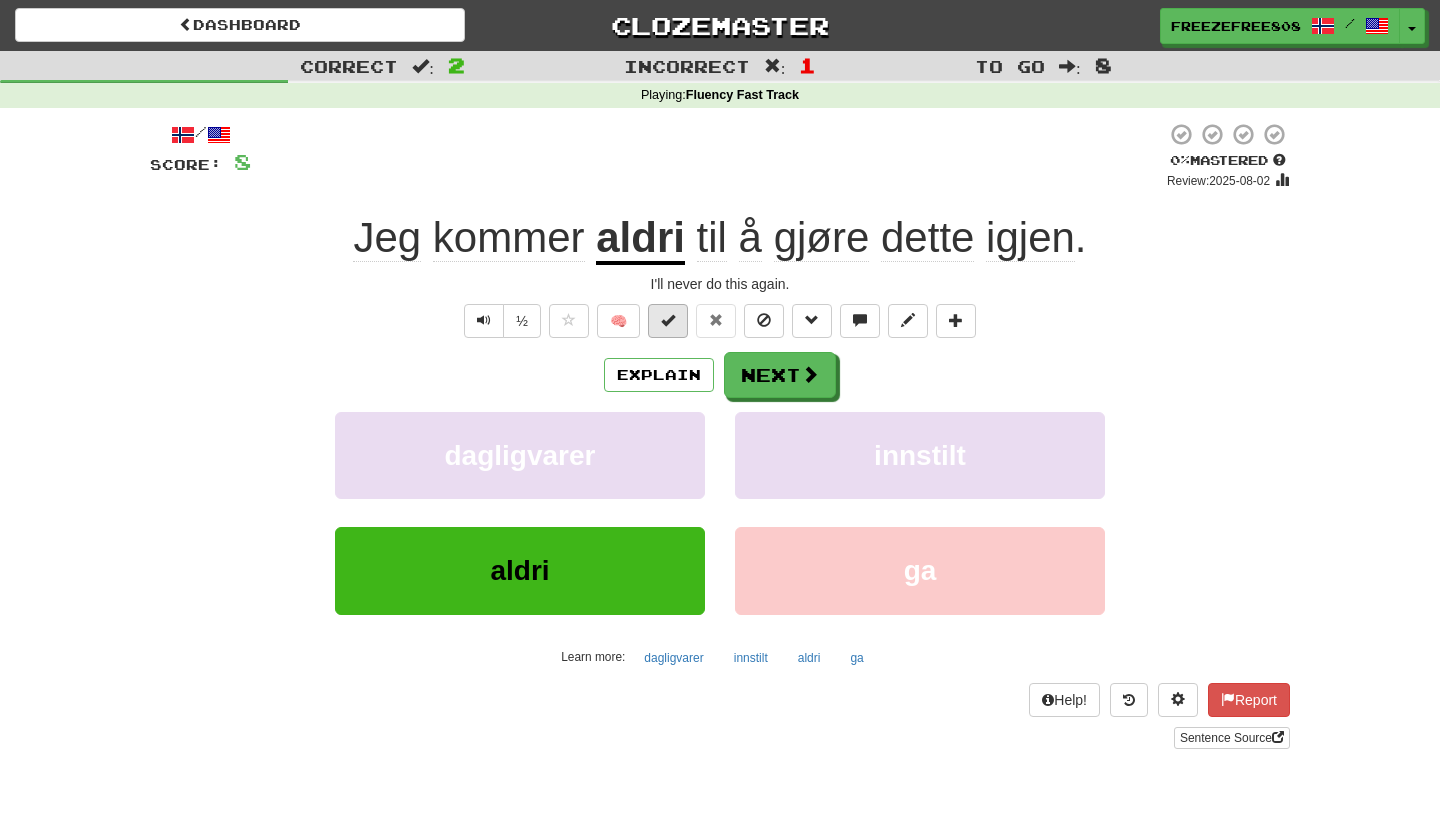 click at bounding box center [668, 321] 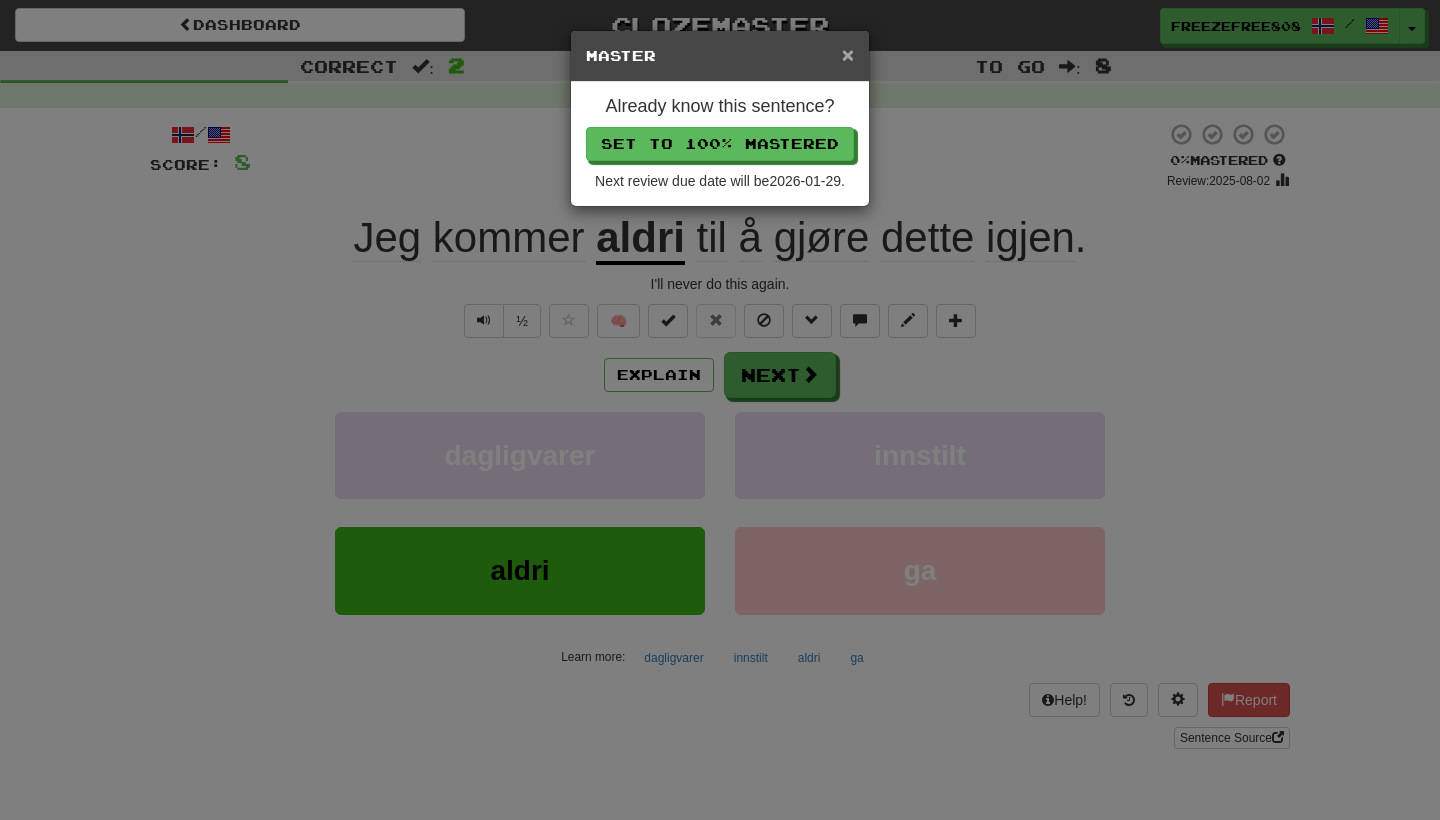 click on "×" at bounding box center [848, 54] 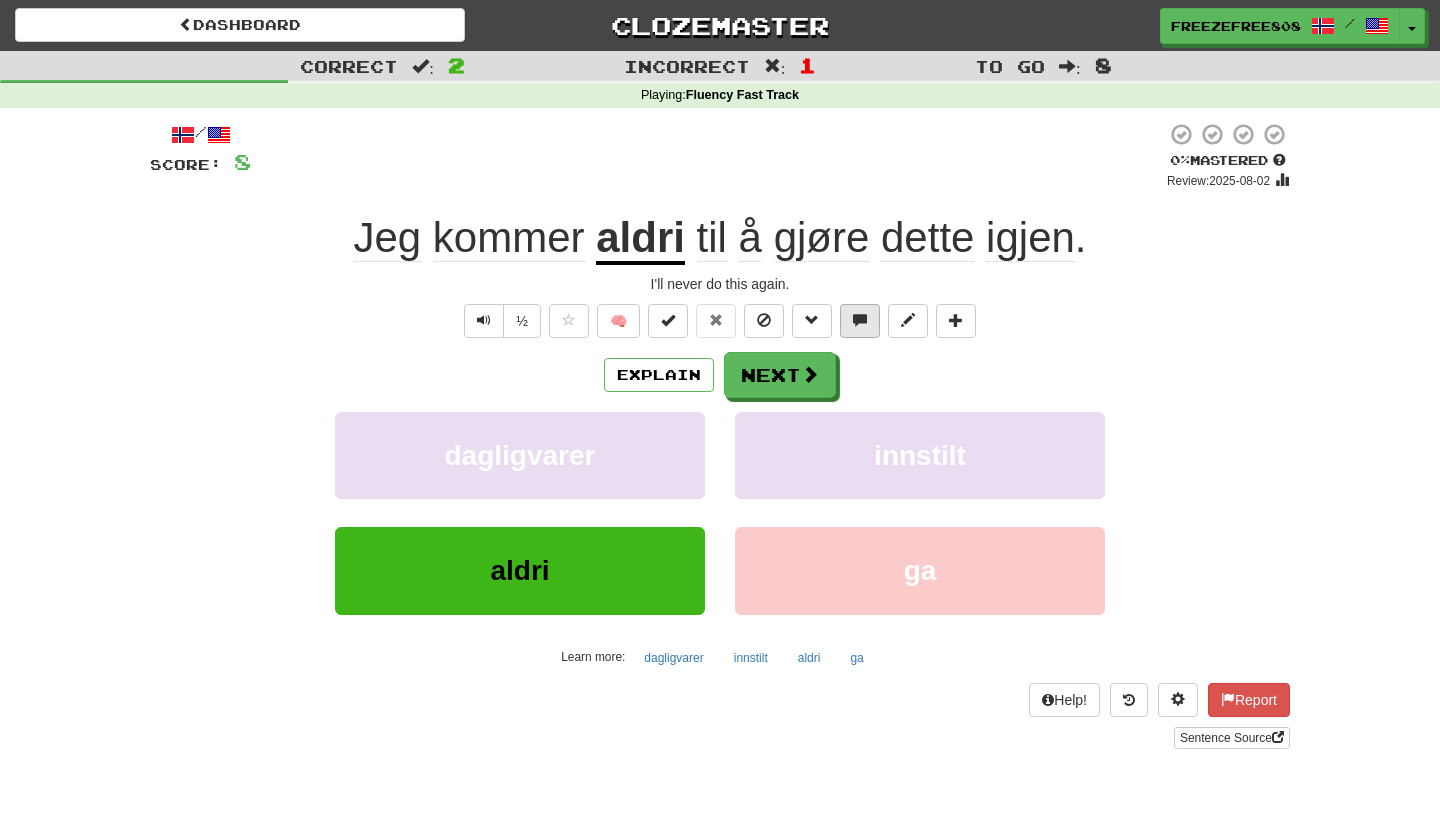 click at bounding box center [860, 321] 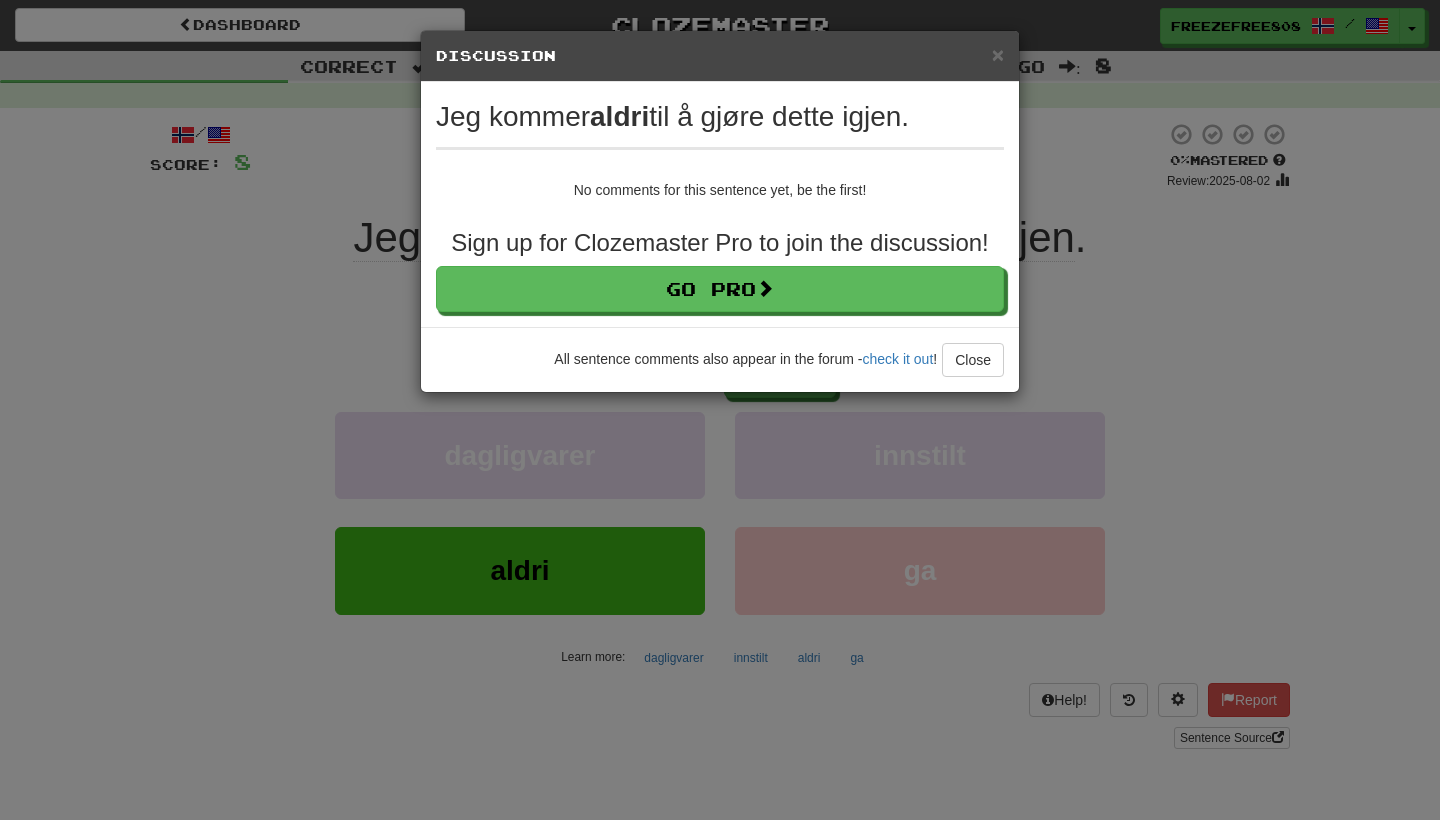 click on "Discussion View in the forum" at bounding box center [720, 56] 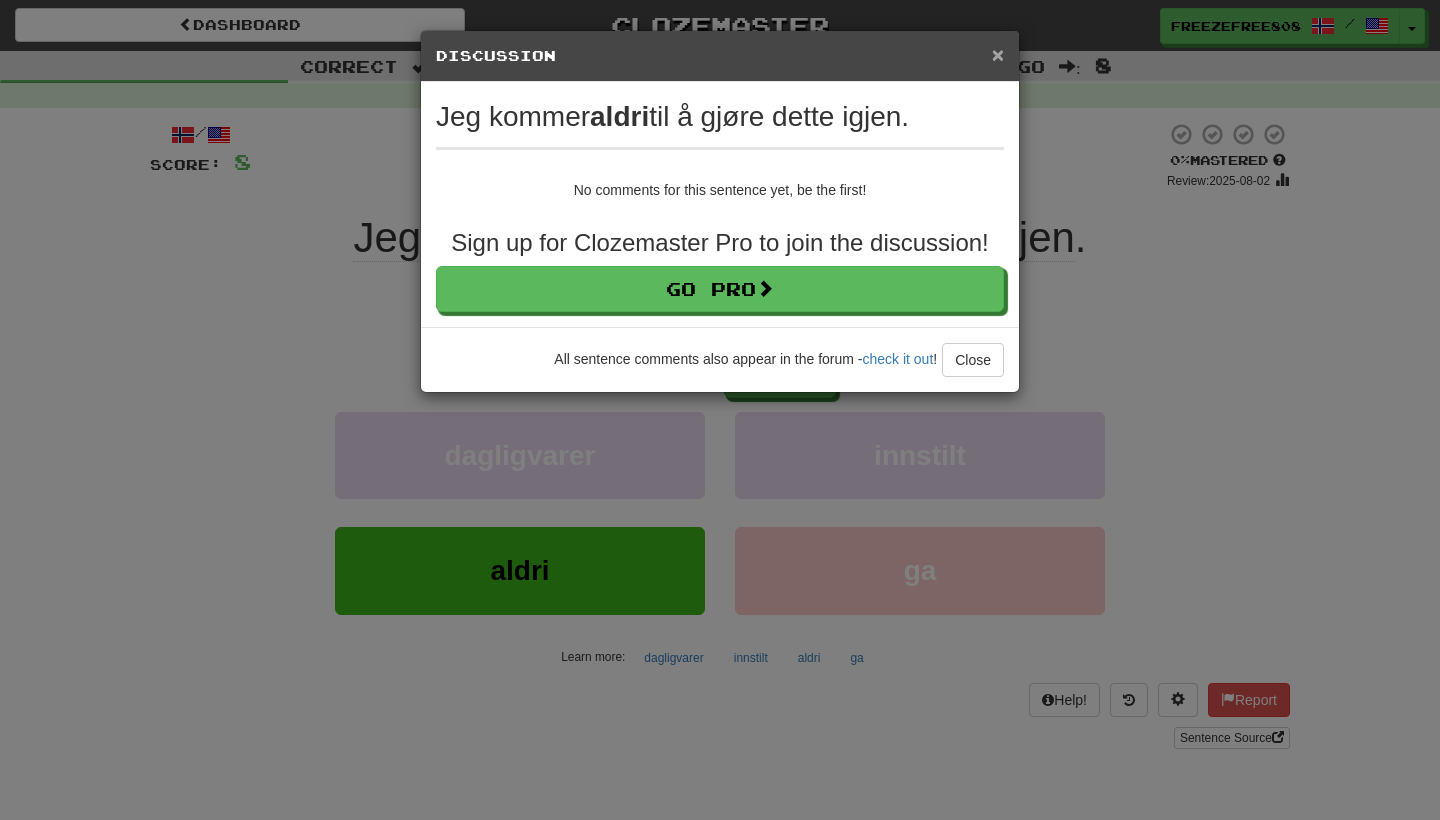click on "×" at bounding box center [998, 54] 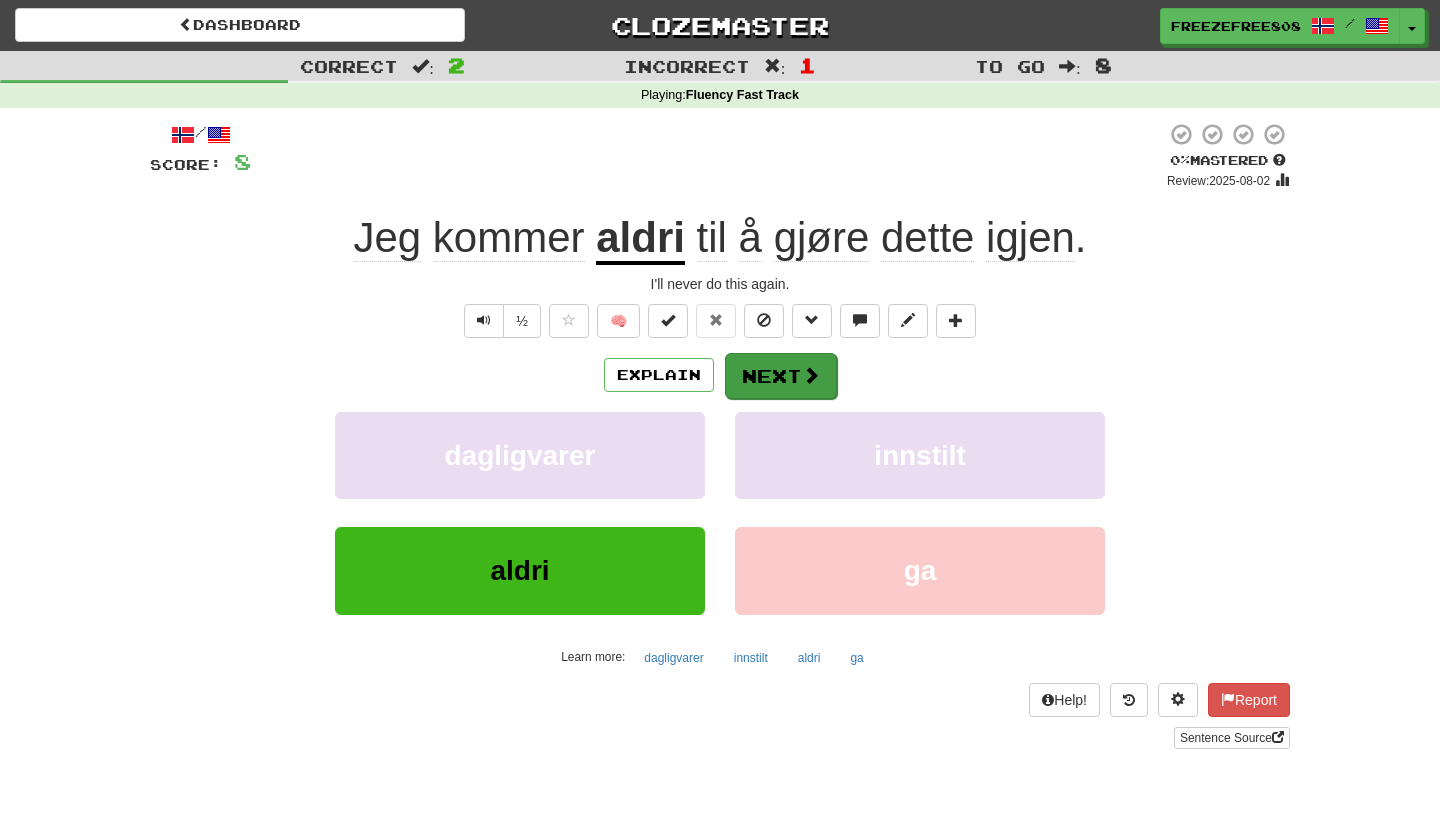 click on "Next" at bounding box center (781, 376) 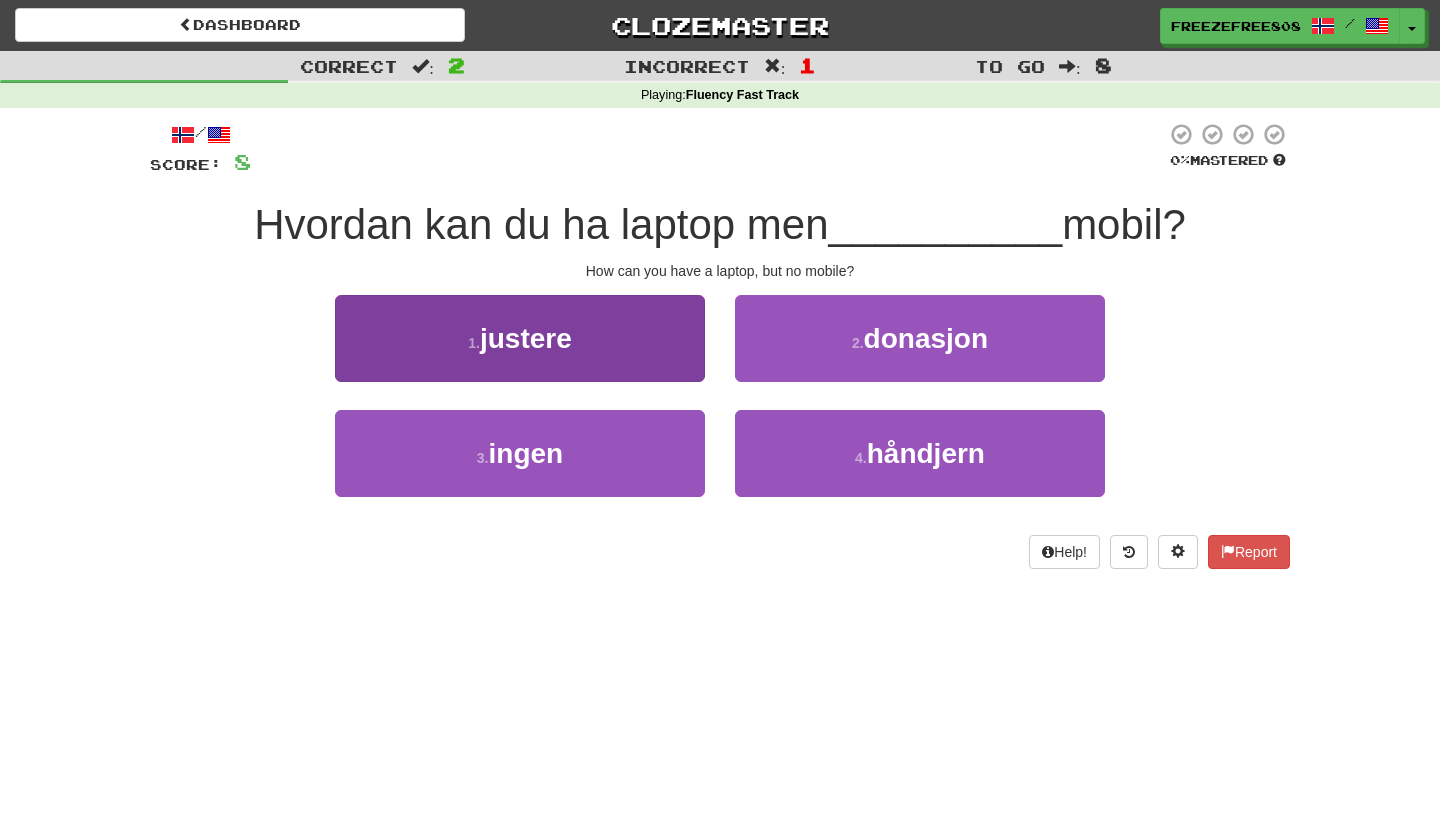 click on "3 .  ingen" at bounding box center (520, 453) 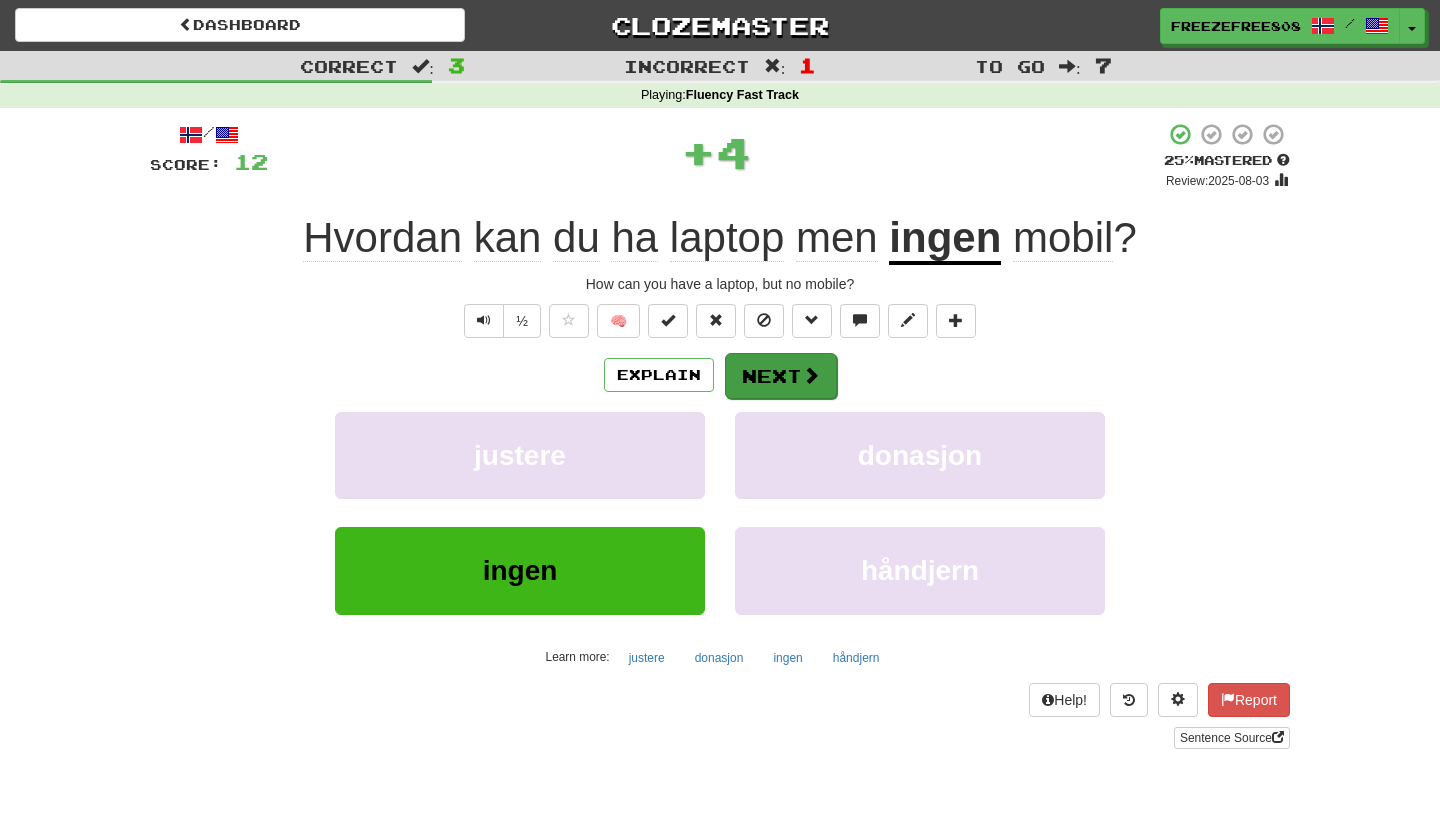 click on "Next" at bounding box center [781, 376] 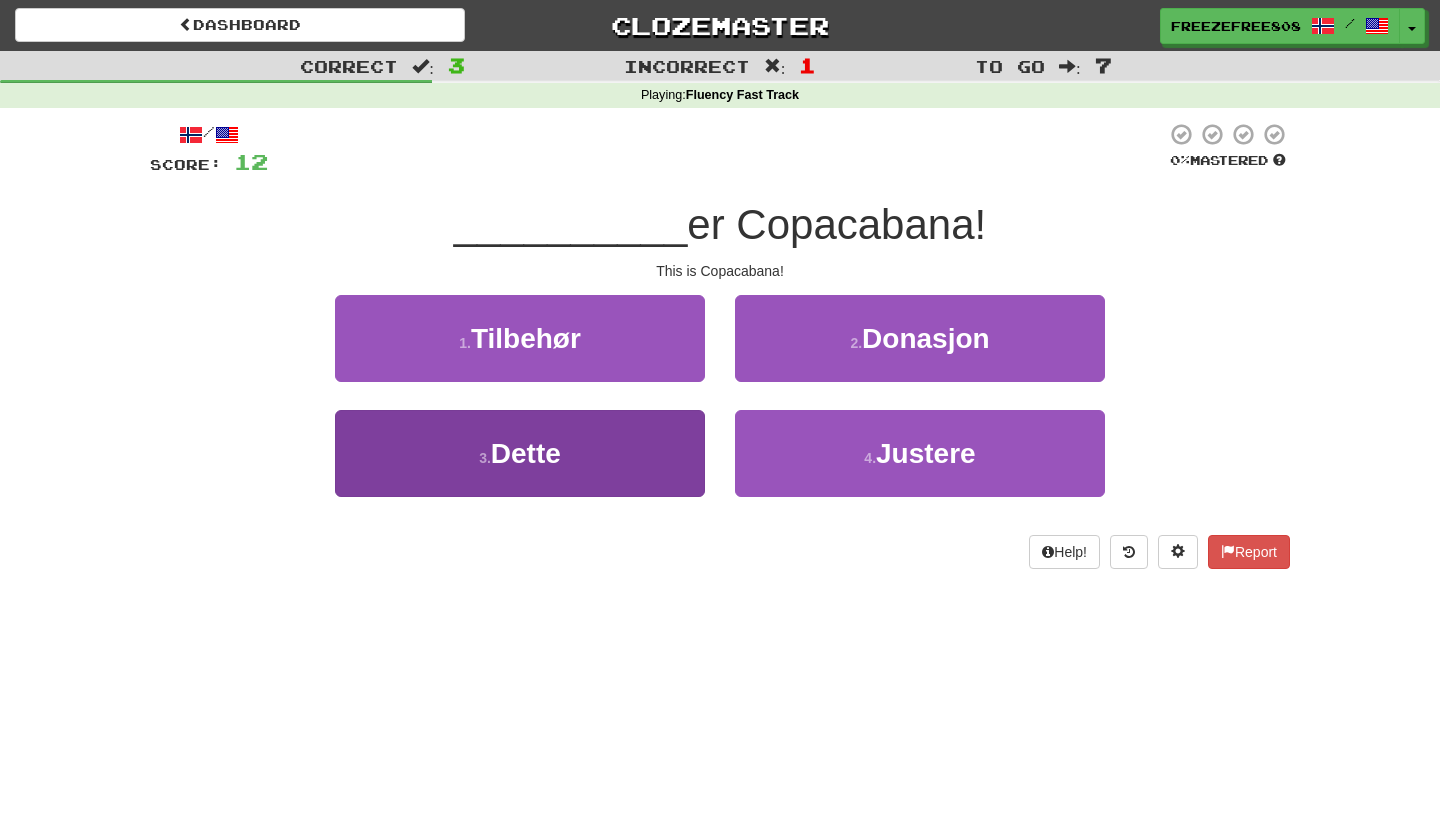 click on "3 .  Dette" at bounding box center [520, 453] 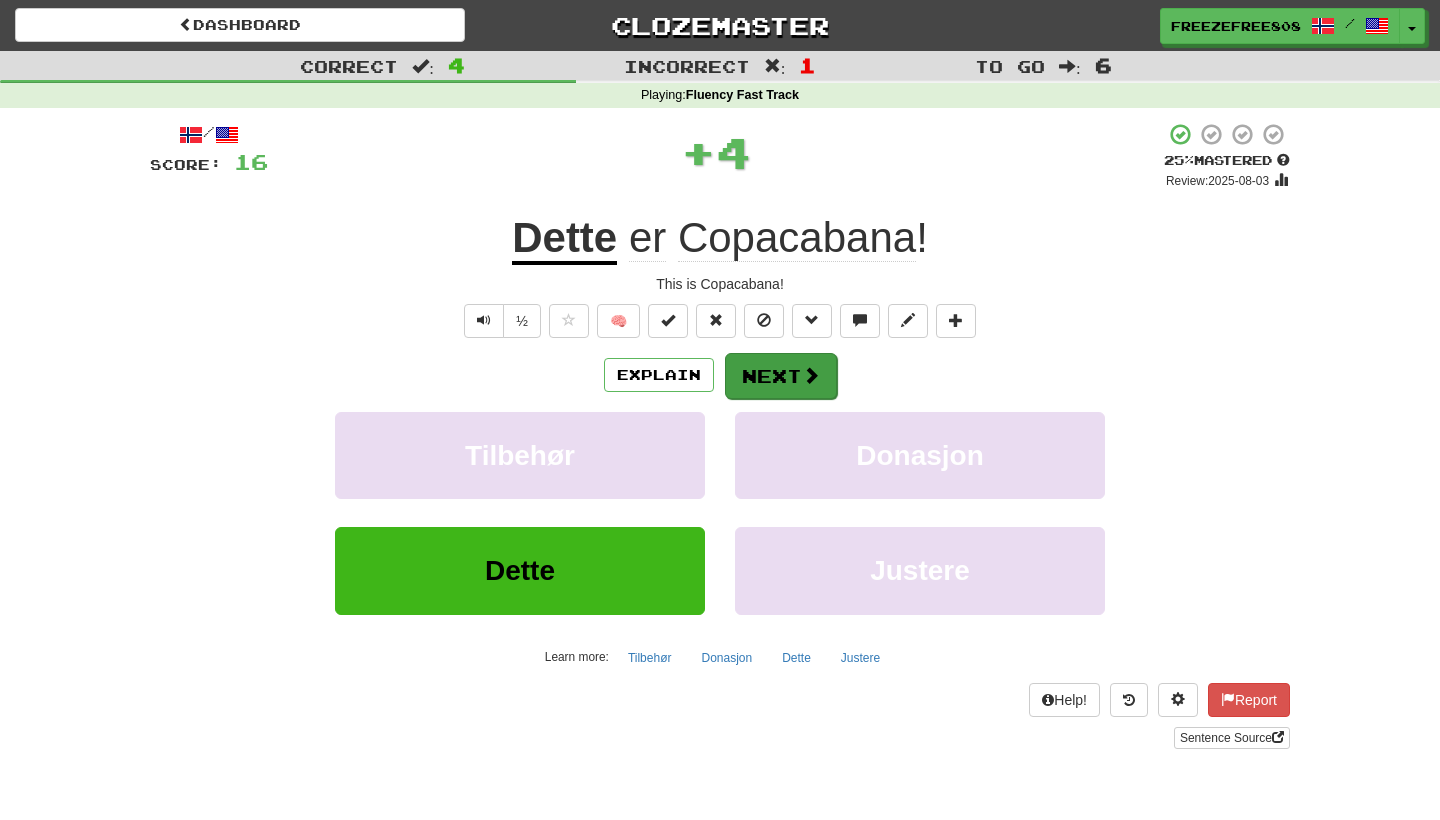 click on "Next" at bounding box center [781, 376] 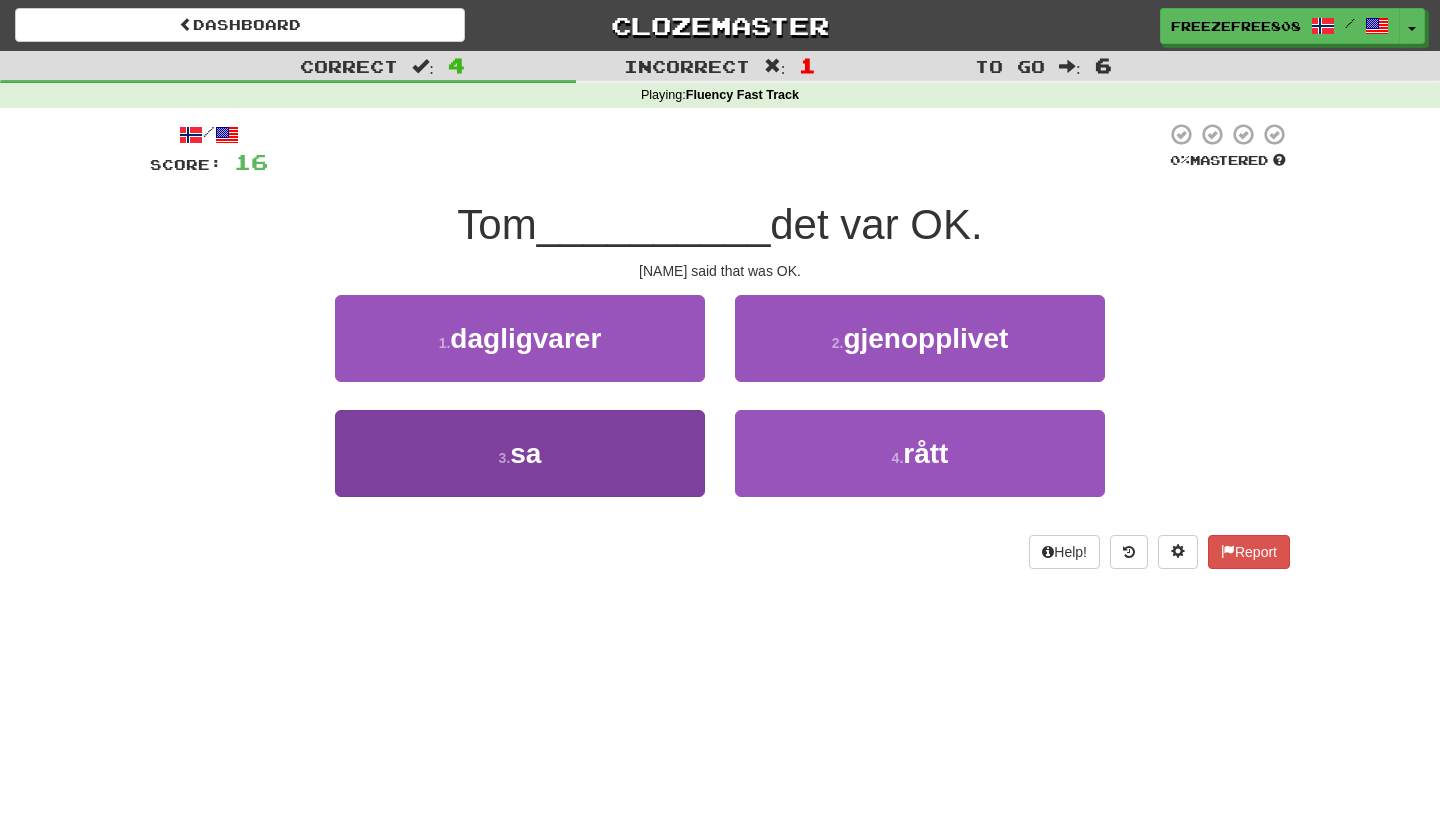 click on "3 .  sa" at bounding box center (520, 453) 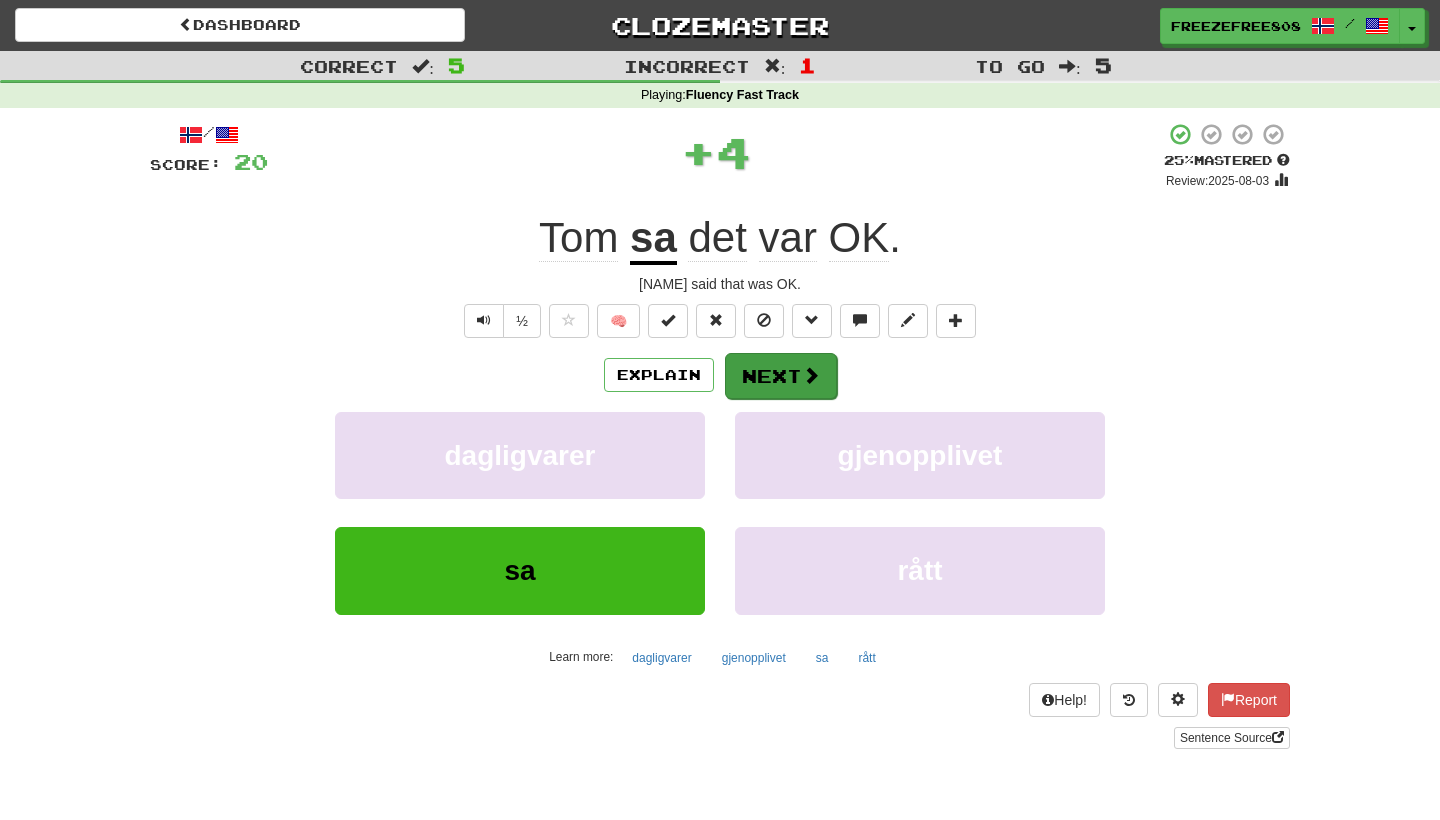 click at bounding box center (811, 375) 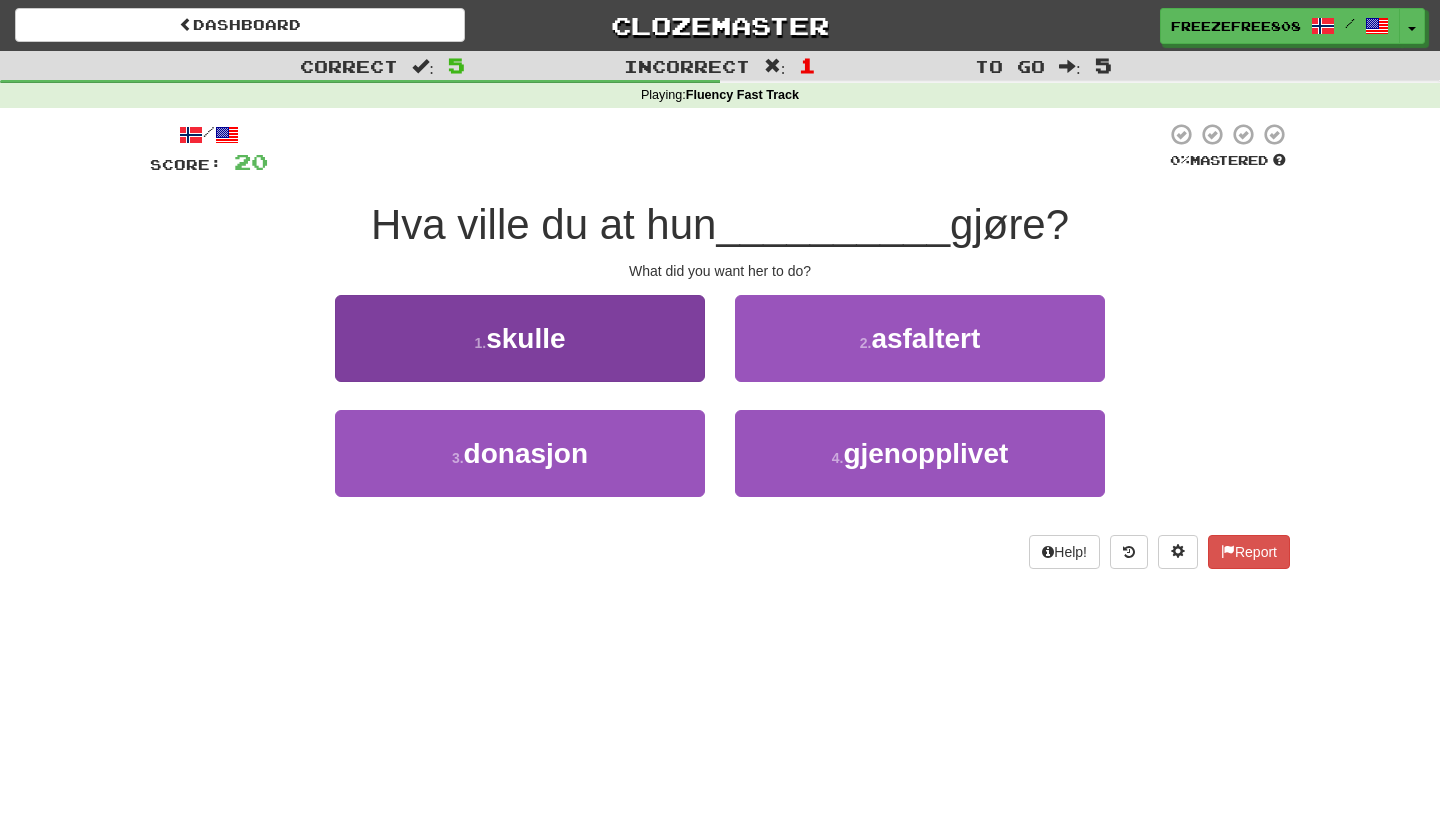 click on "1 .  skulle" at bounding box center (520, 338) 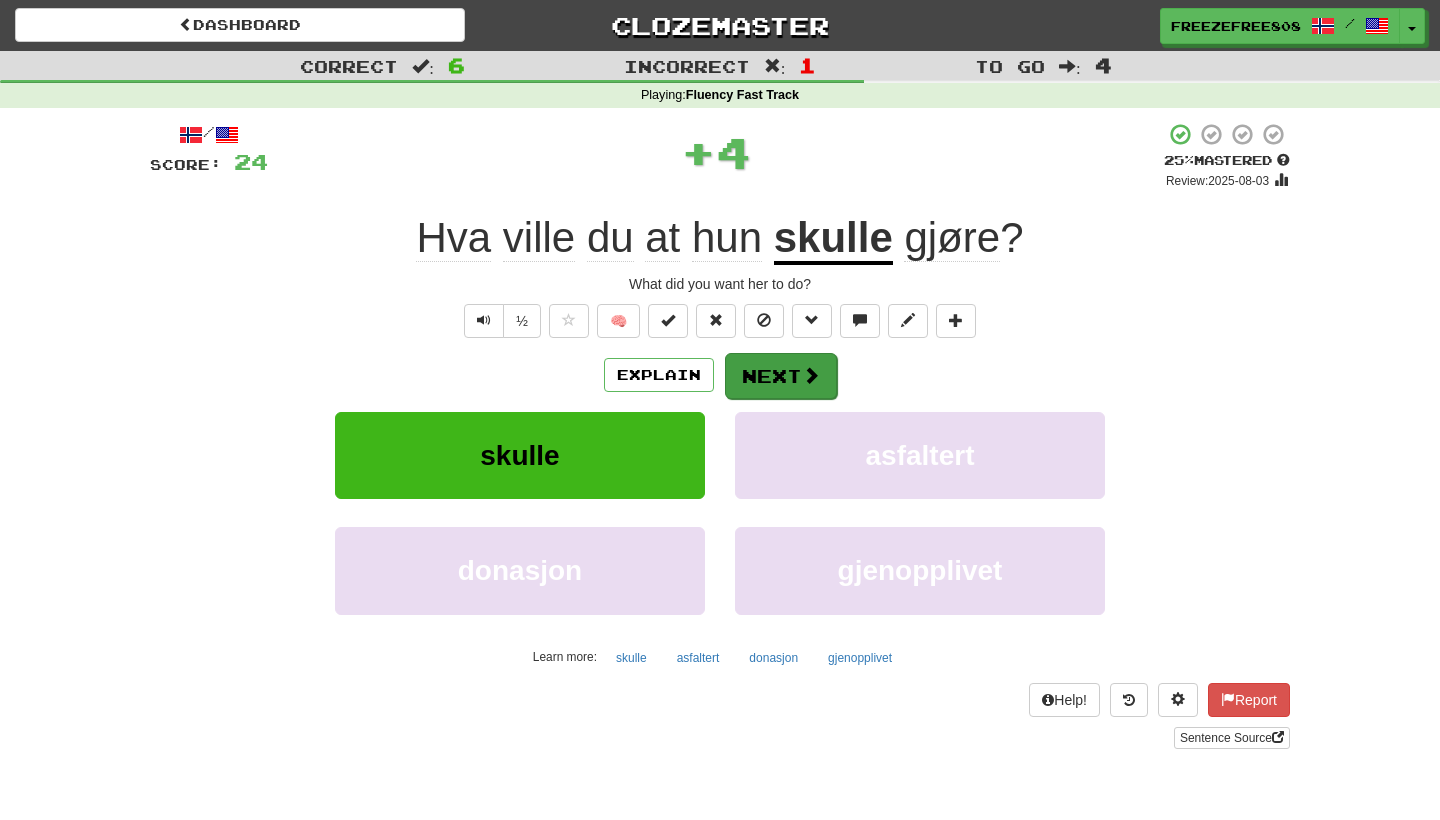 click on "Next" at bounding box center (781, 376) 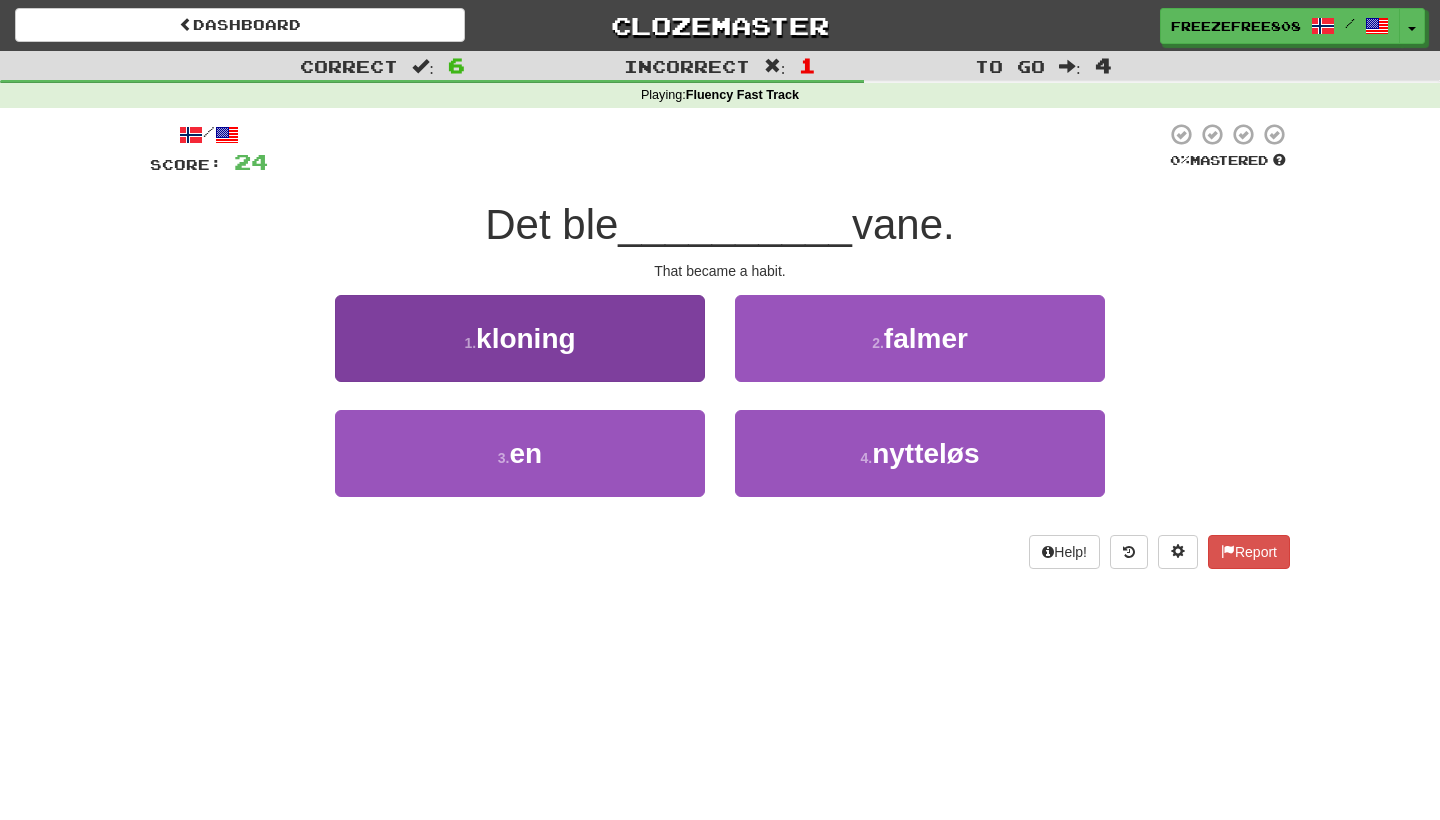 click on "kloning" at bounding box center [526, 338] 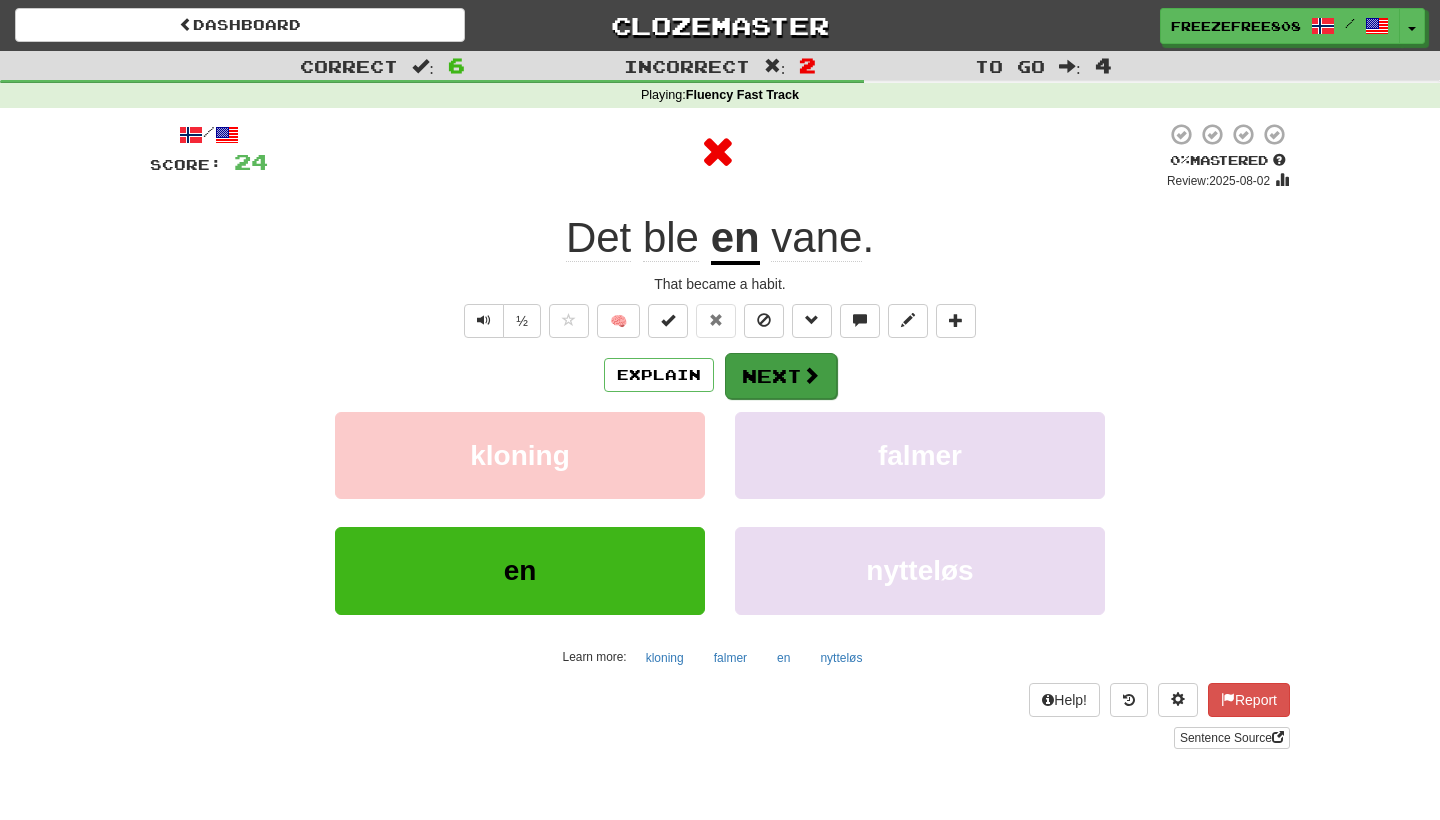 click on "Next" at bounding box center [781, 376] 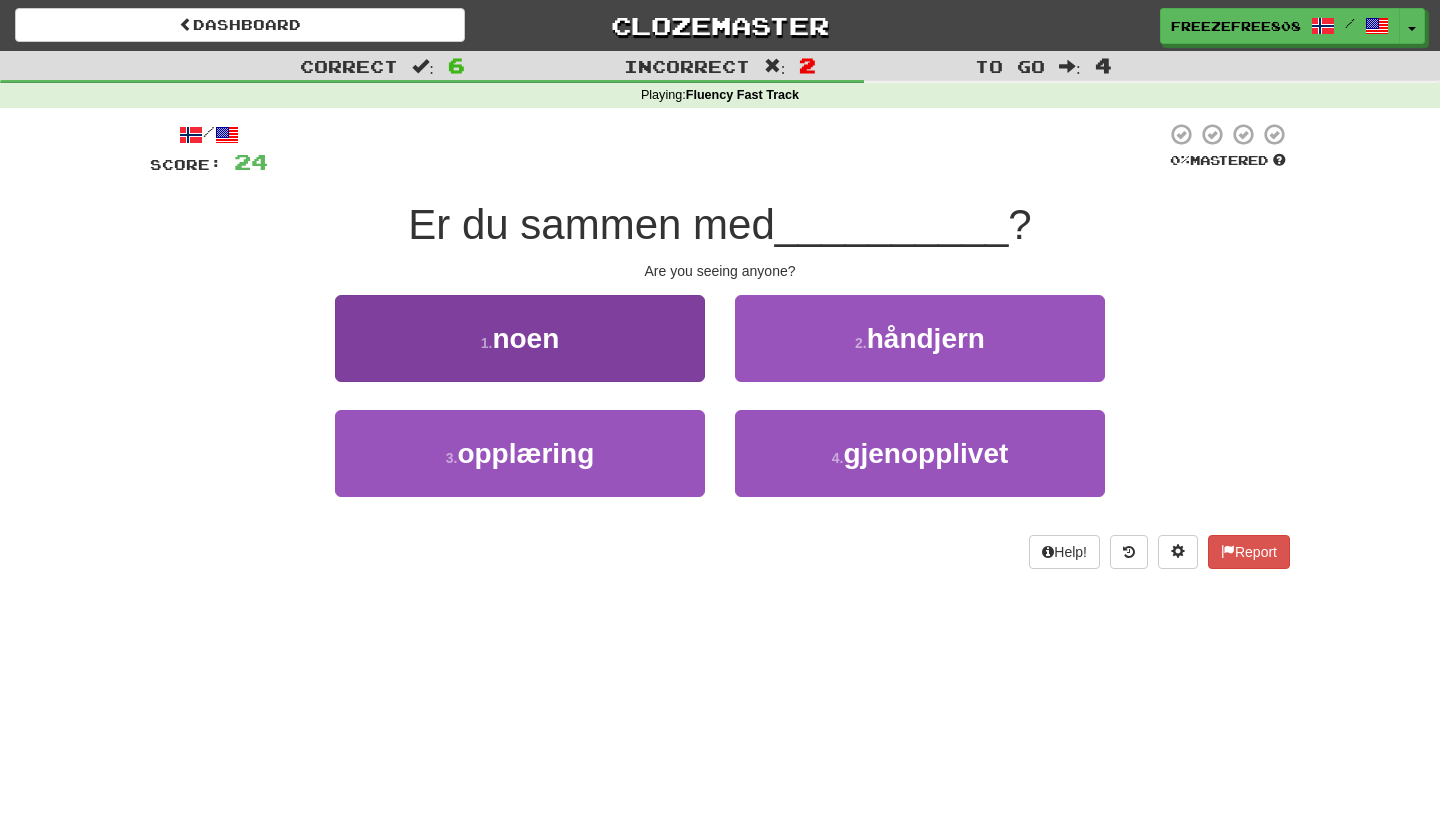drag, startPoint x: 656, startPoint y: 331, endPoint x: 623, endPoint y: 330, distance: 33.01515 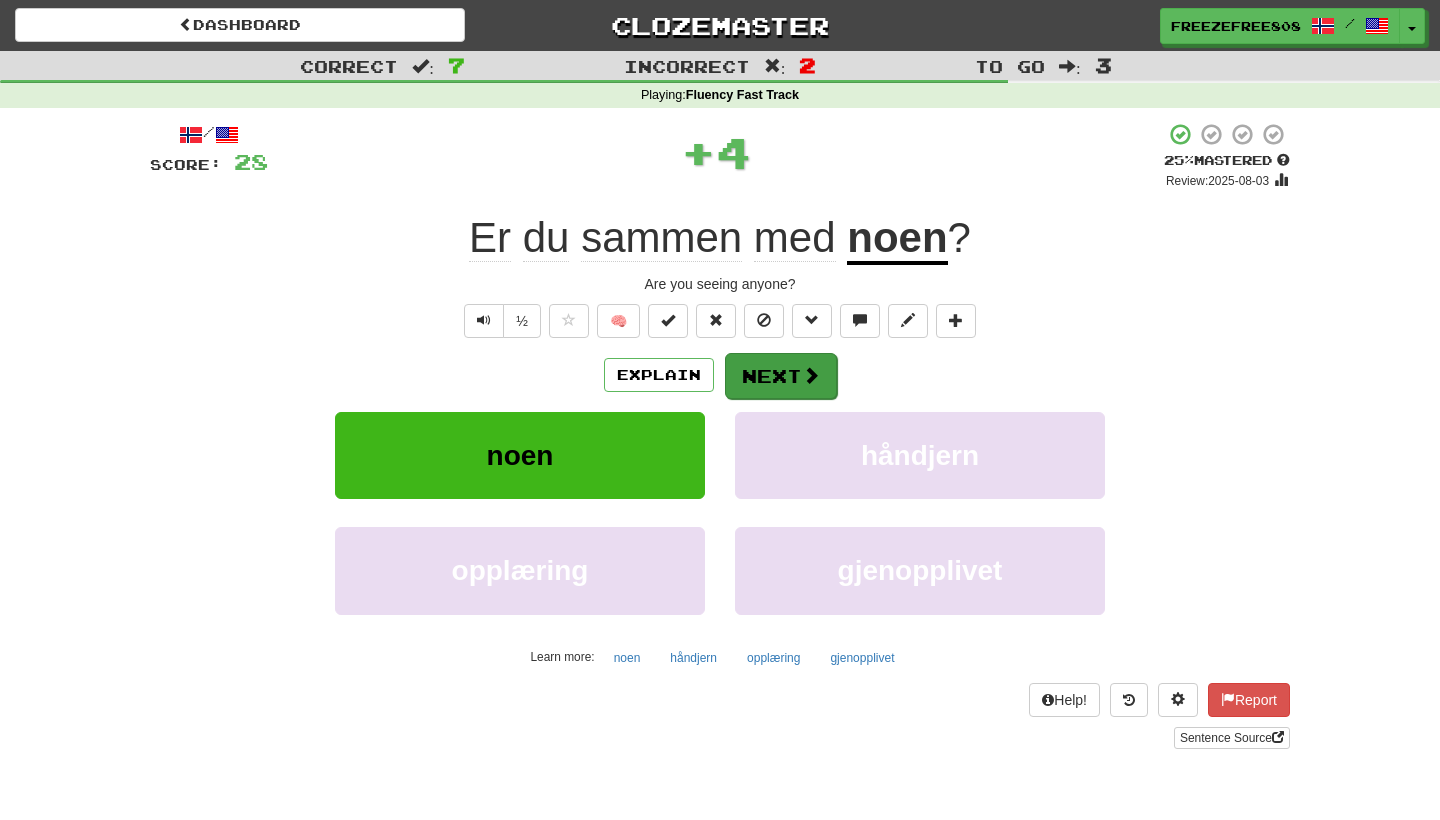 click on "Next" at bounding box center [781, 376] 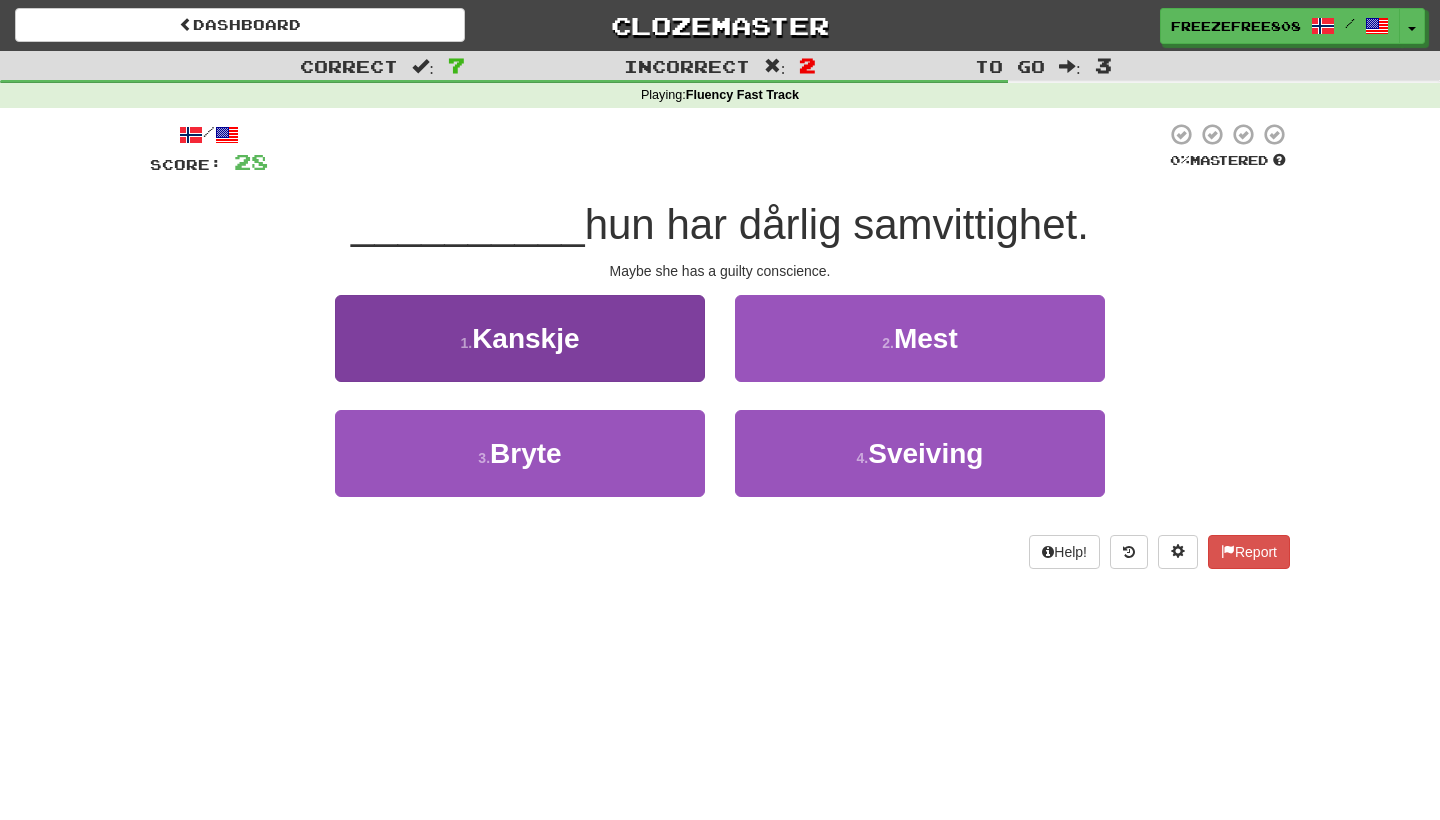 click on "1 .  Kanskje" at bounding box center (520, 338) 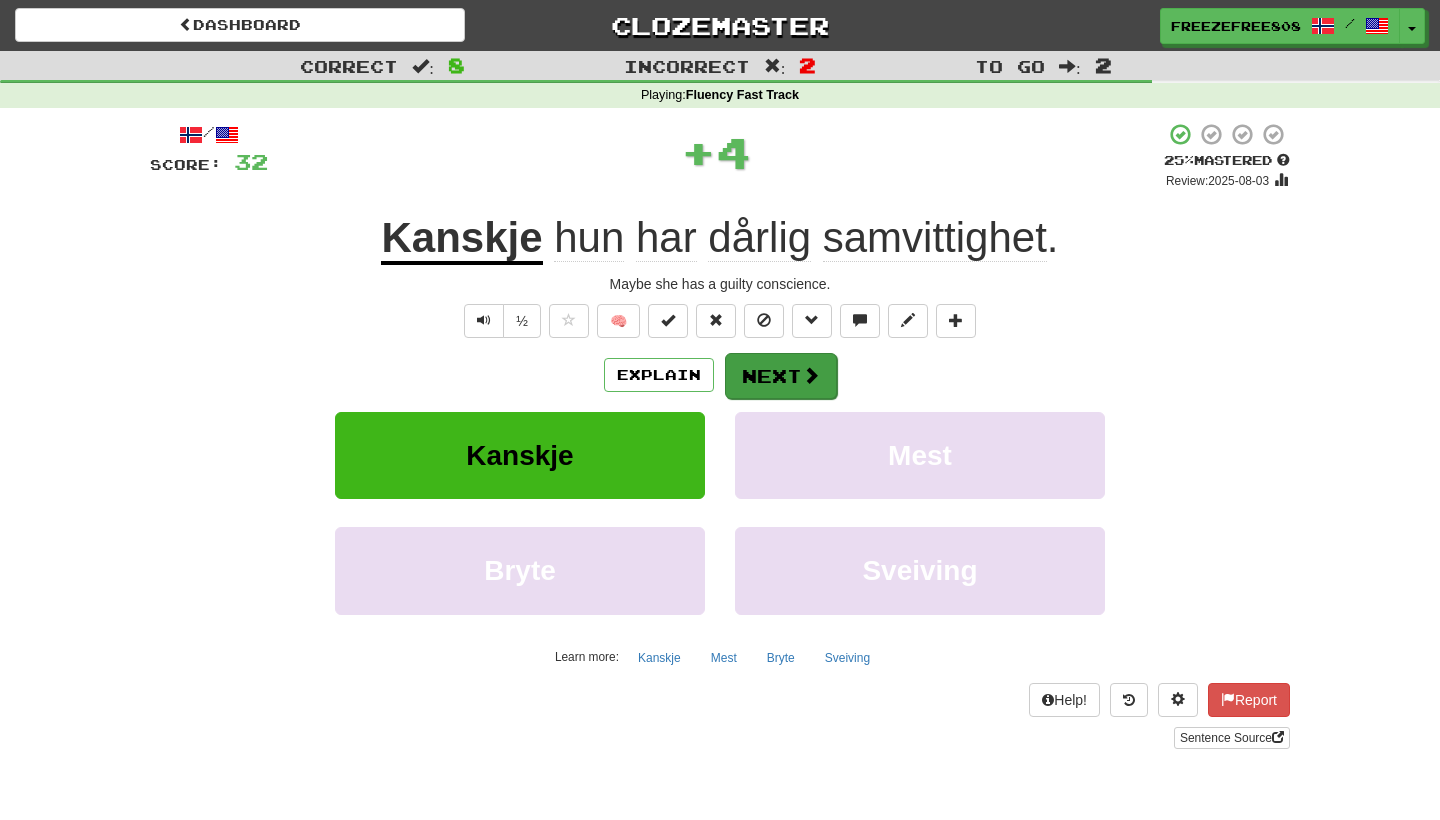 click on "Next" at bounding box center (781, 376) 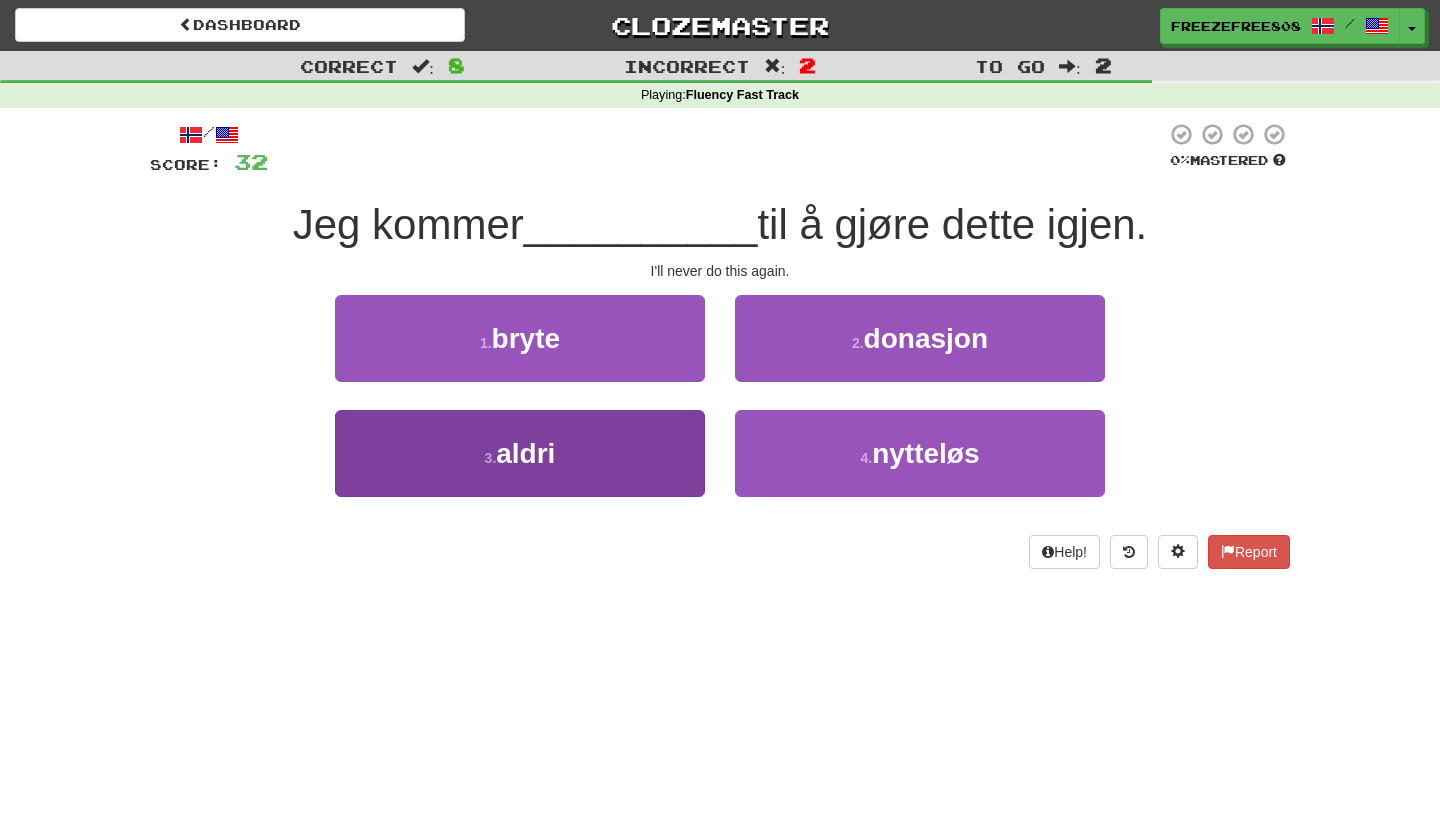 click on "3 .  aldri" at bounding box center [520, 453] 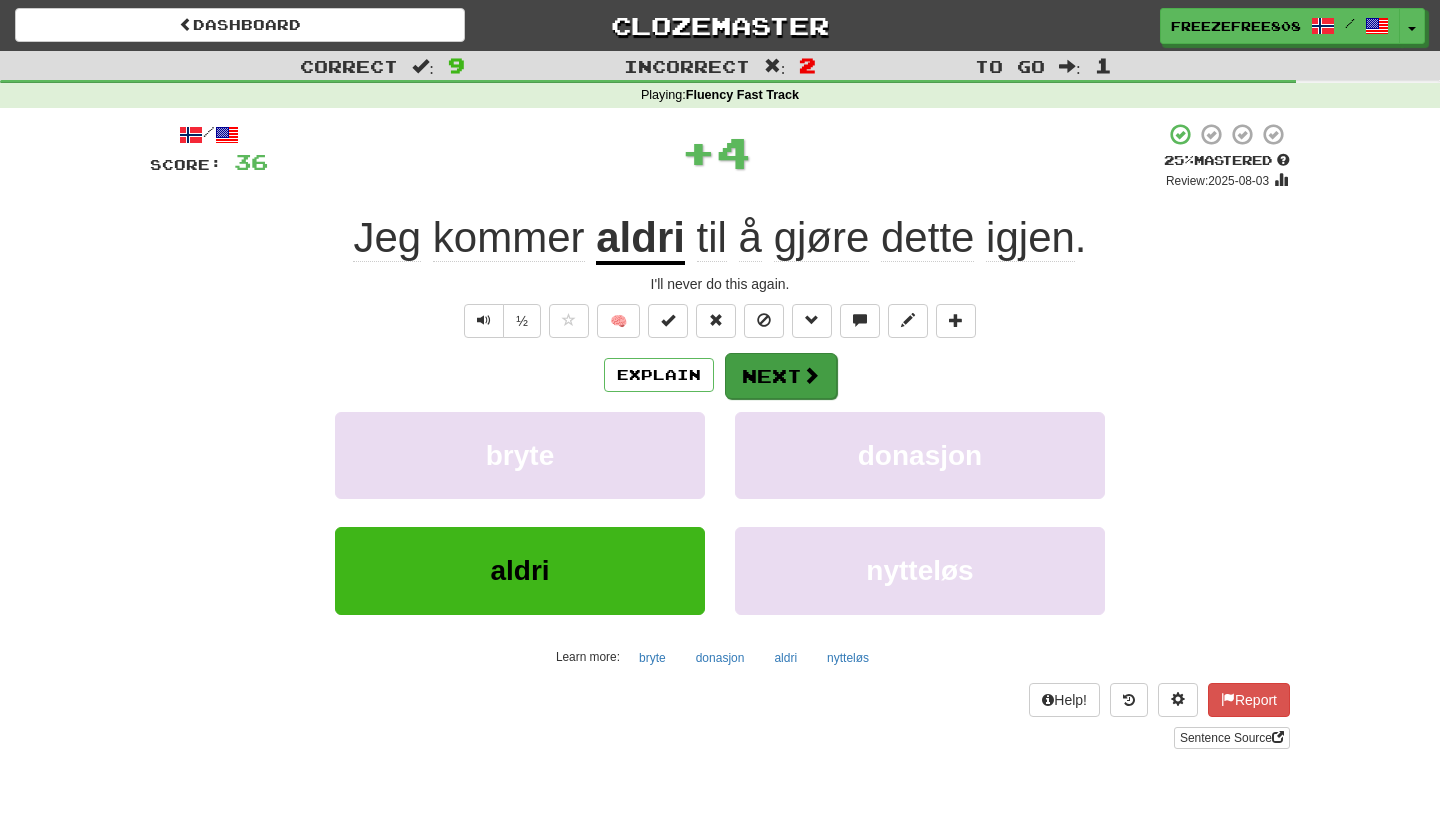 click on "Next" at bounding box center [781, 376] 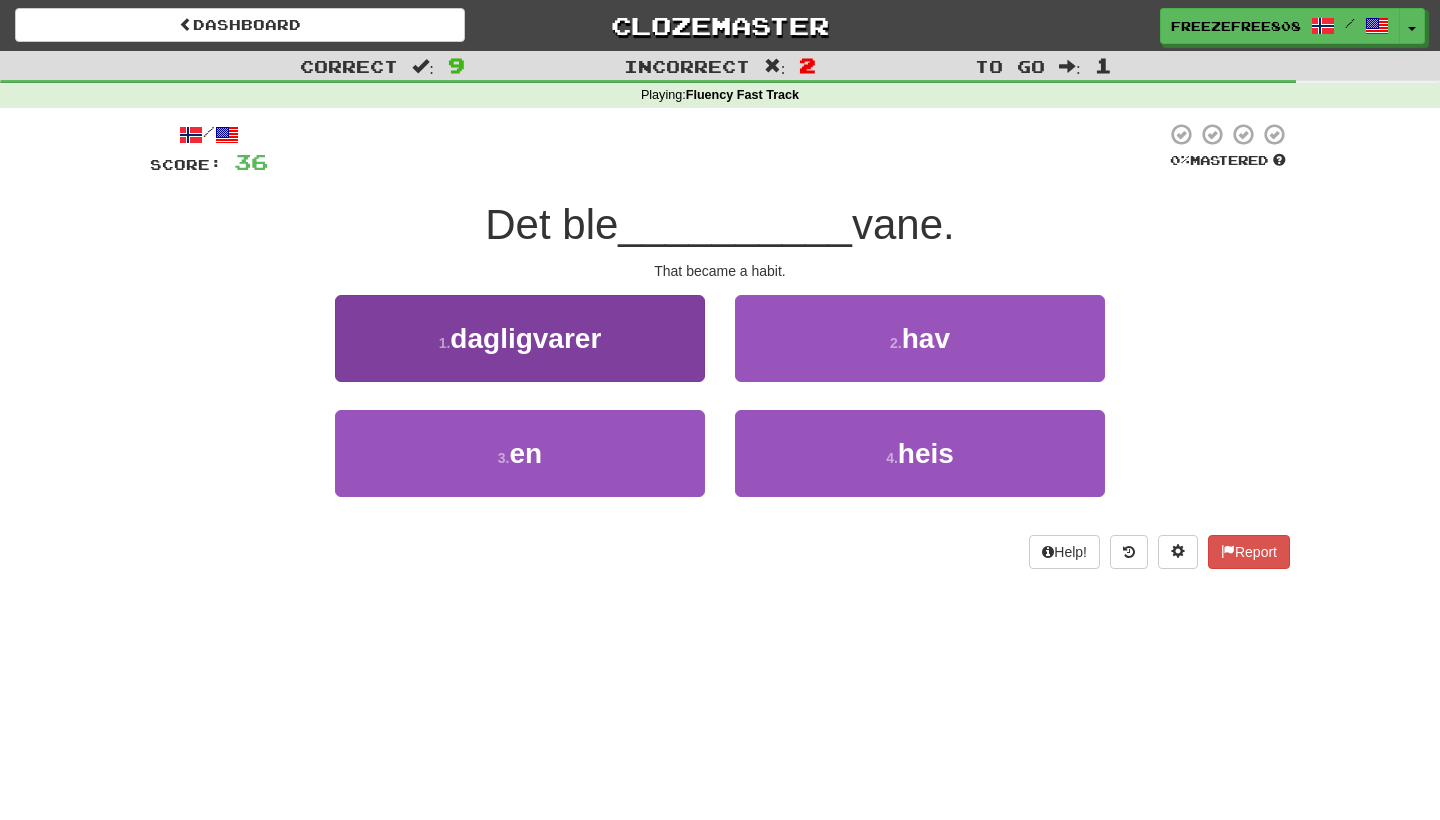 click on "1 .  dagligvarer" at bounding box center [520, 338] 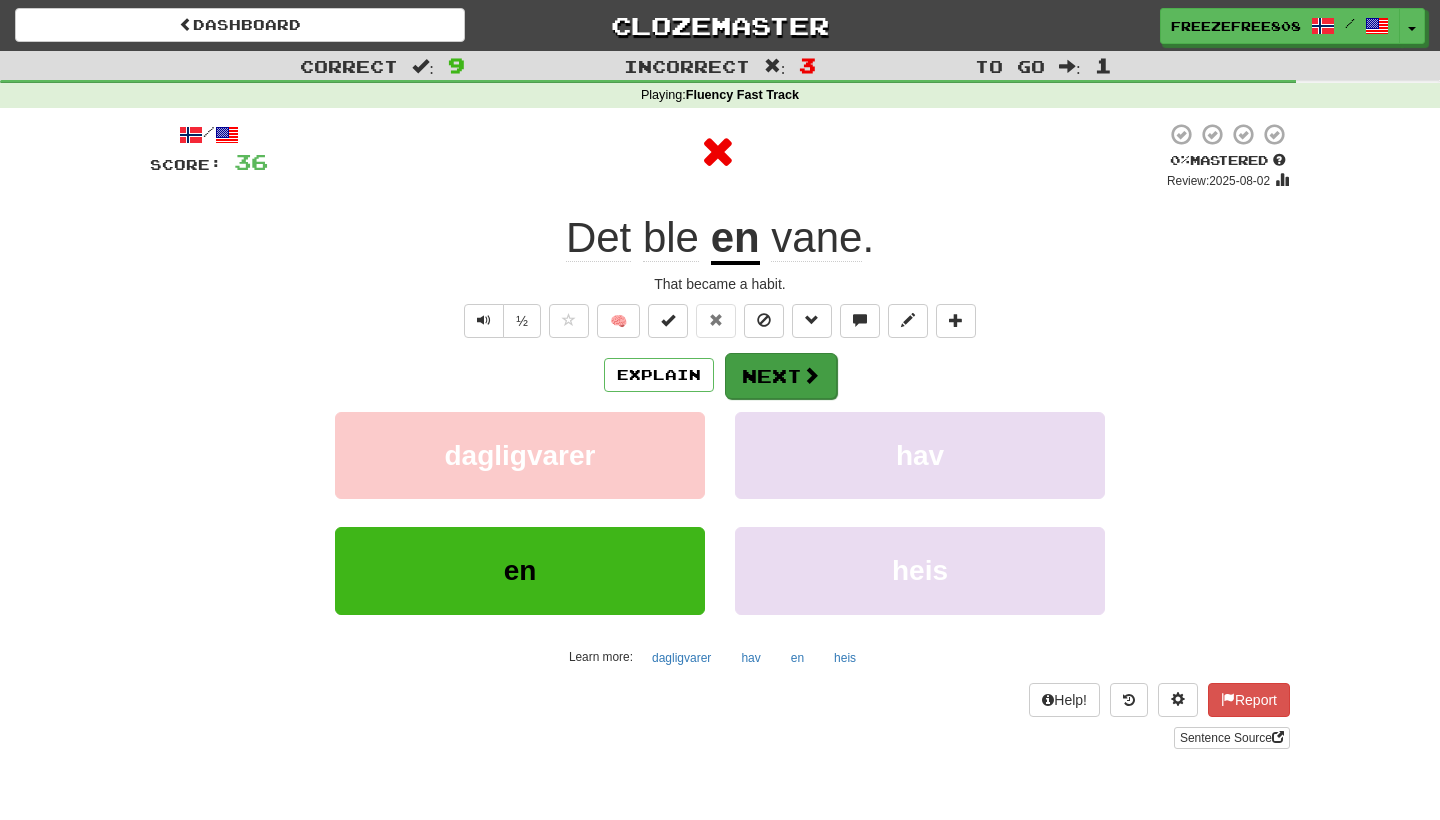 click on "Next" at bounding box center [781, 376] 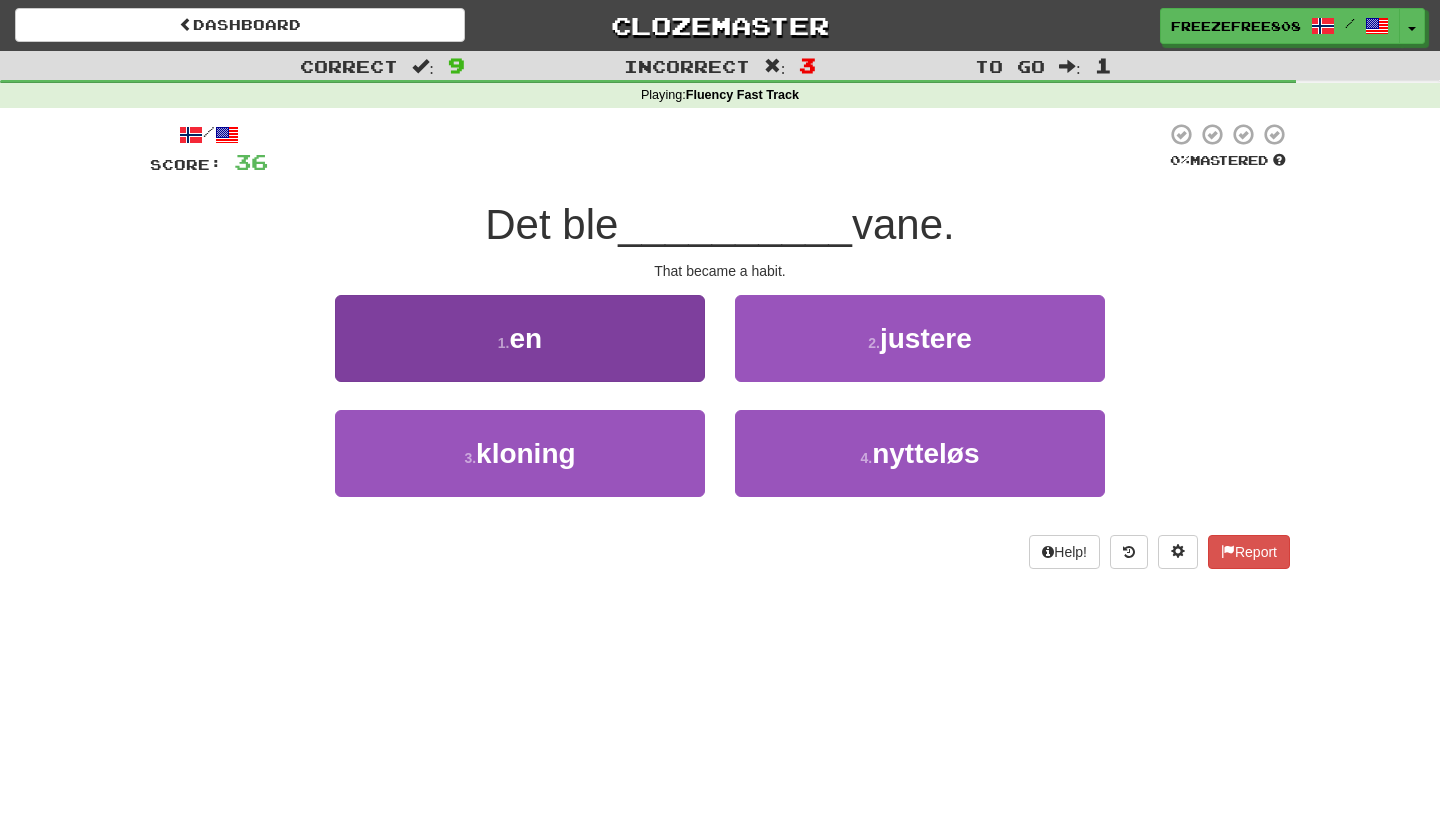 click on "1 .  en" at bounding box center (520, 338) 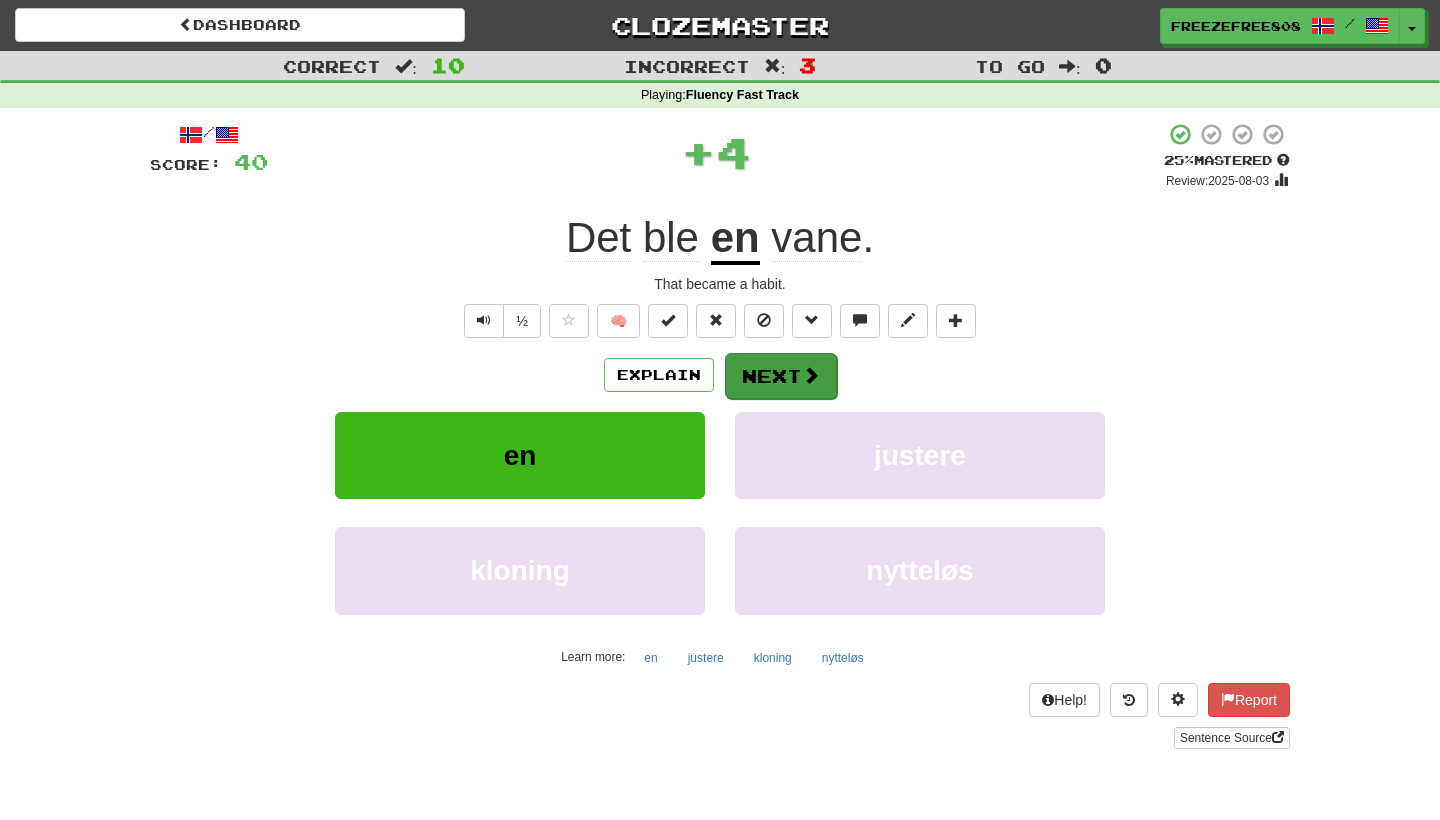 click at bounding box center (811, 375) 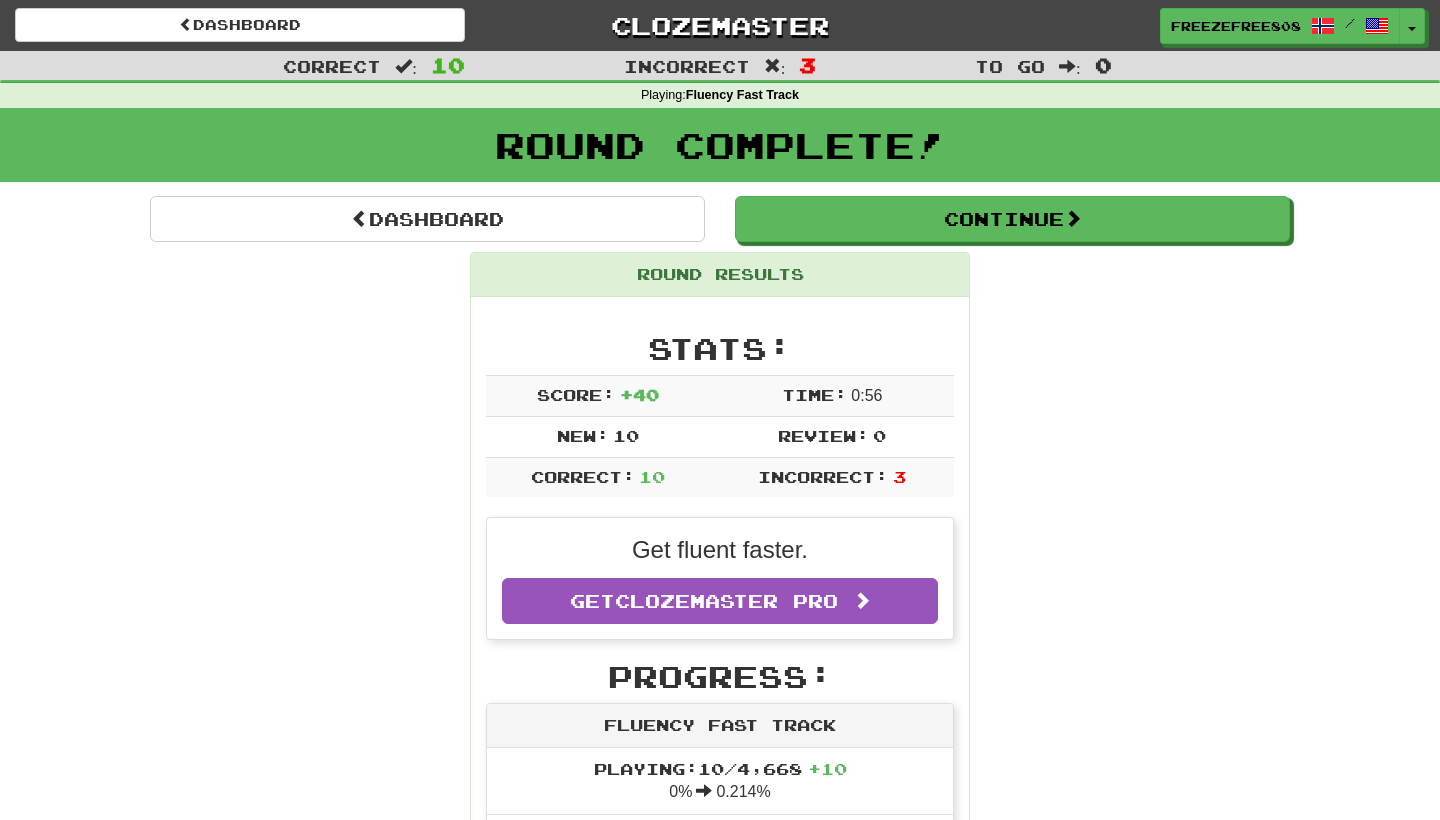 scroll, scrollTop: 26, scrollLeft: 0, axis: vertical 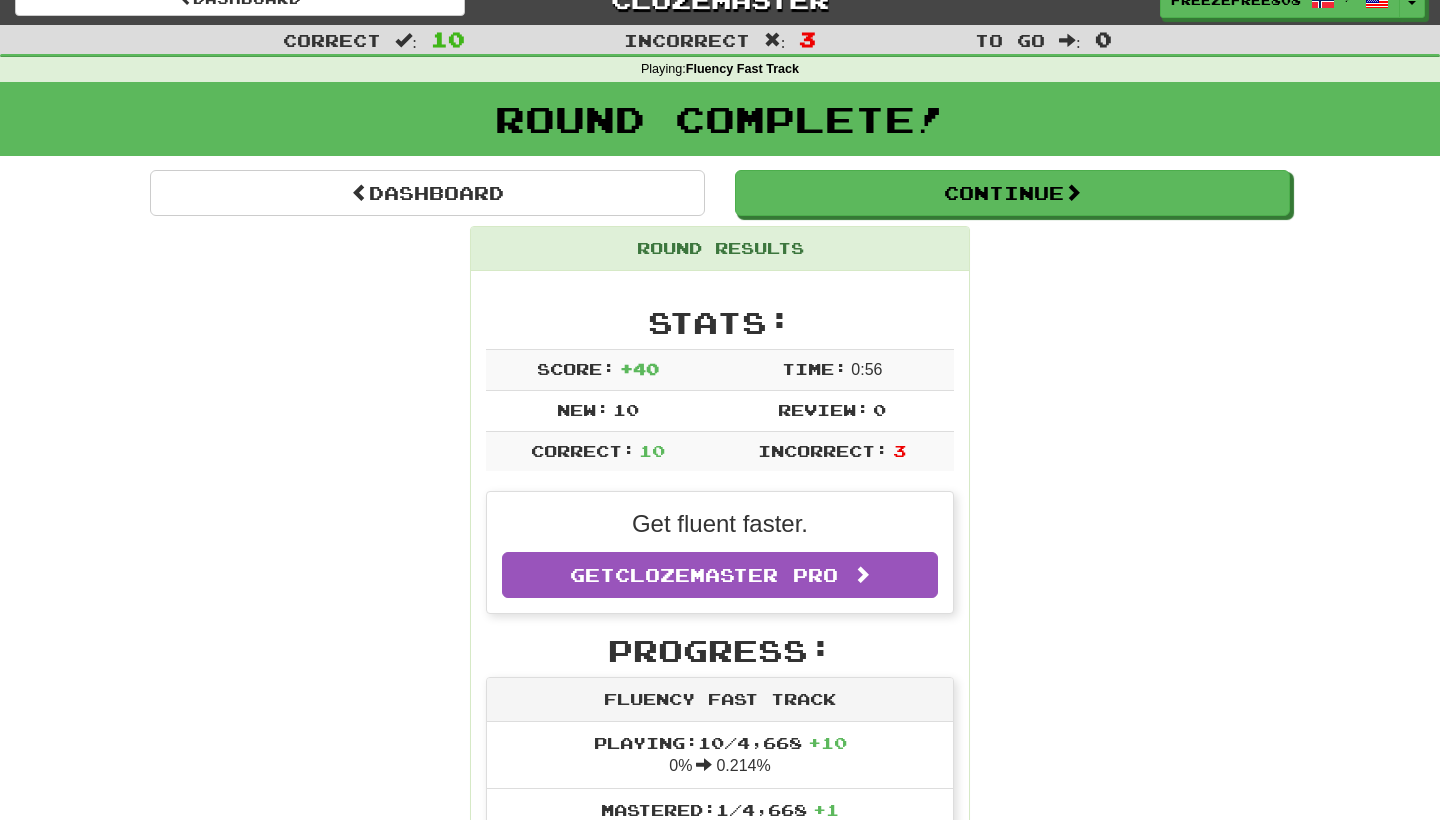 click on "Continue" at bounding box center [1012, 193] 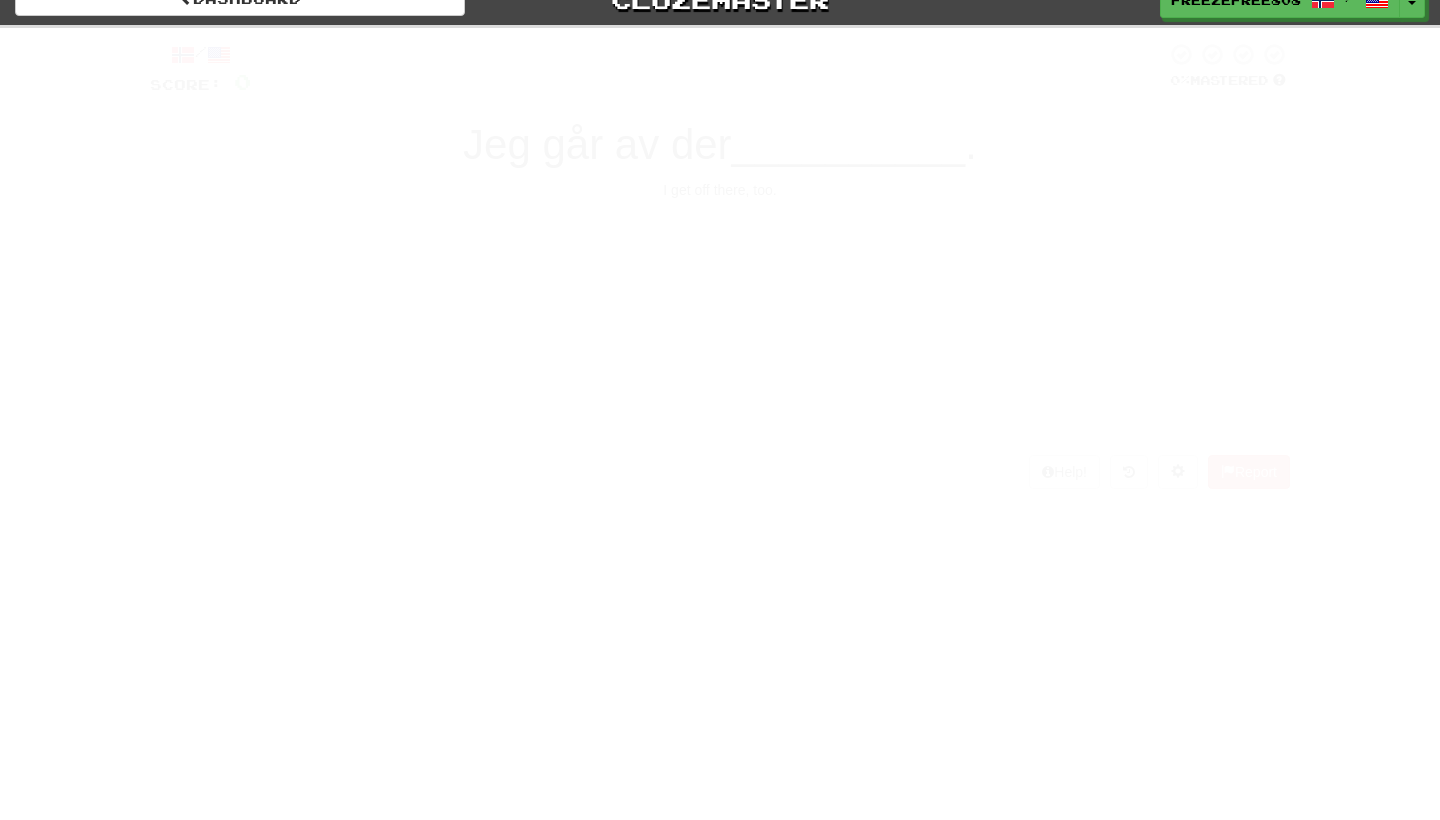 click on "/  Score:   0 0 %  Mastered Jeg går av der  __________ . I get off there, too. 1 .  molekyler 2 .  begrave 3 .  også 4 .  møll  Help!  Report" at bounding box center (720, 265) 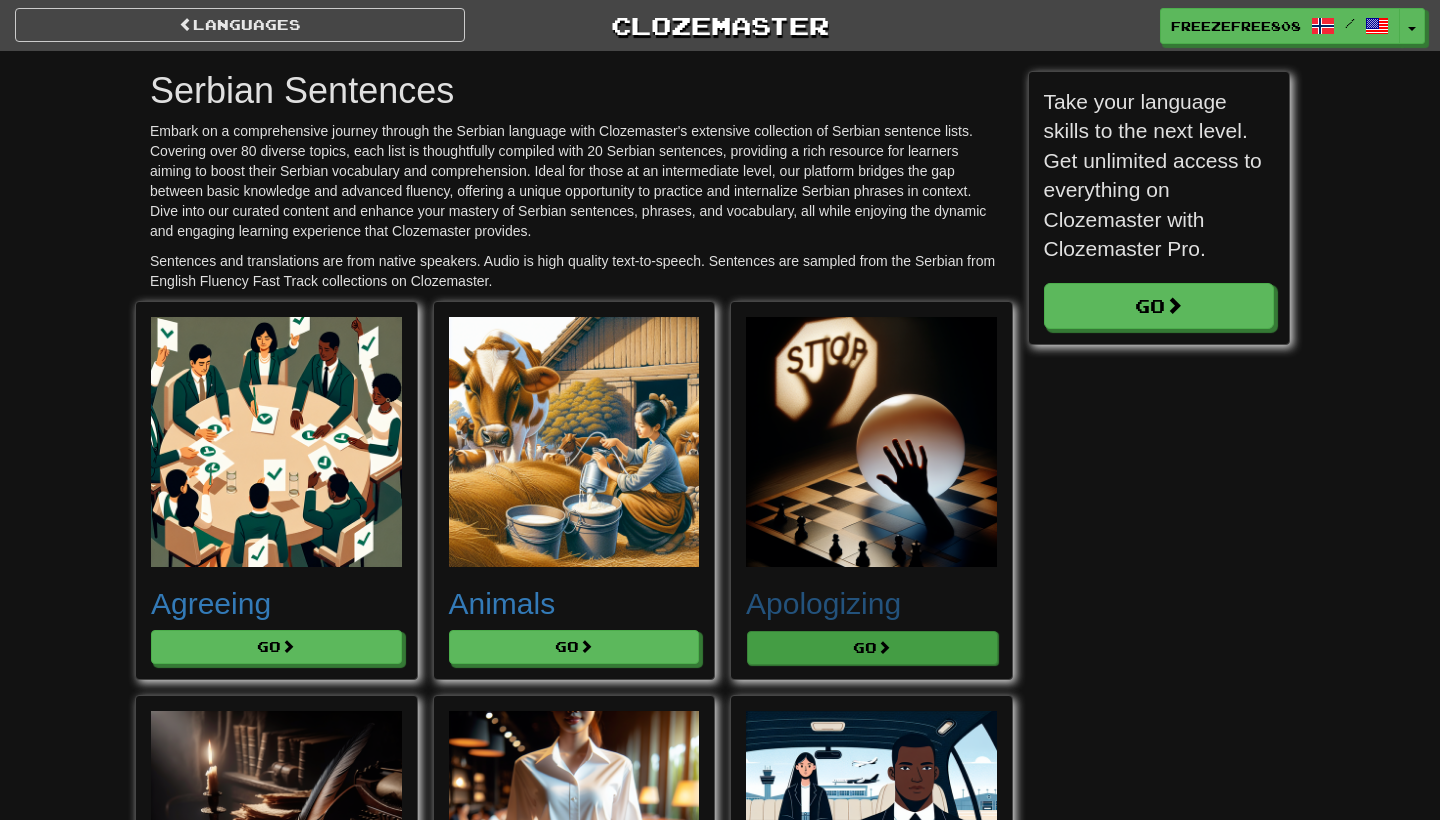 scroll, scrollTop: 0, scrollLeft: 0, axis: both 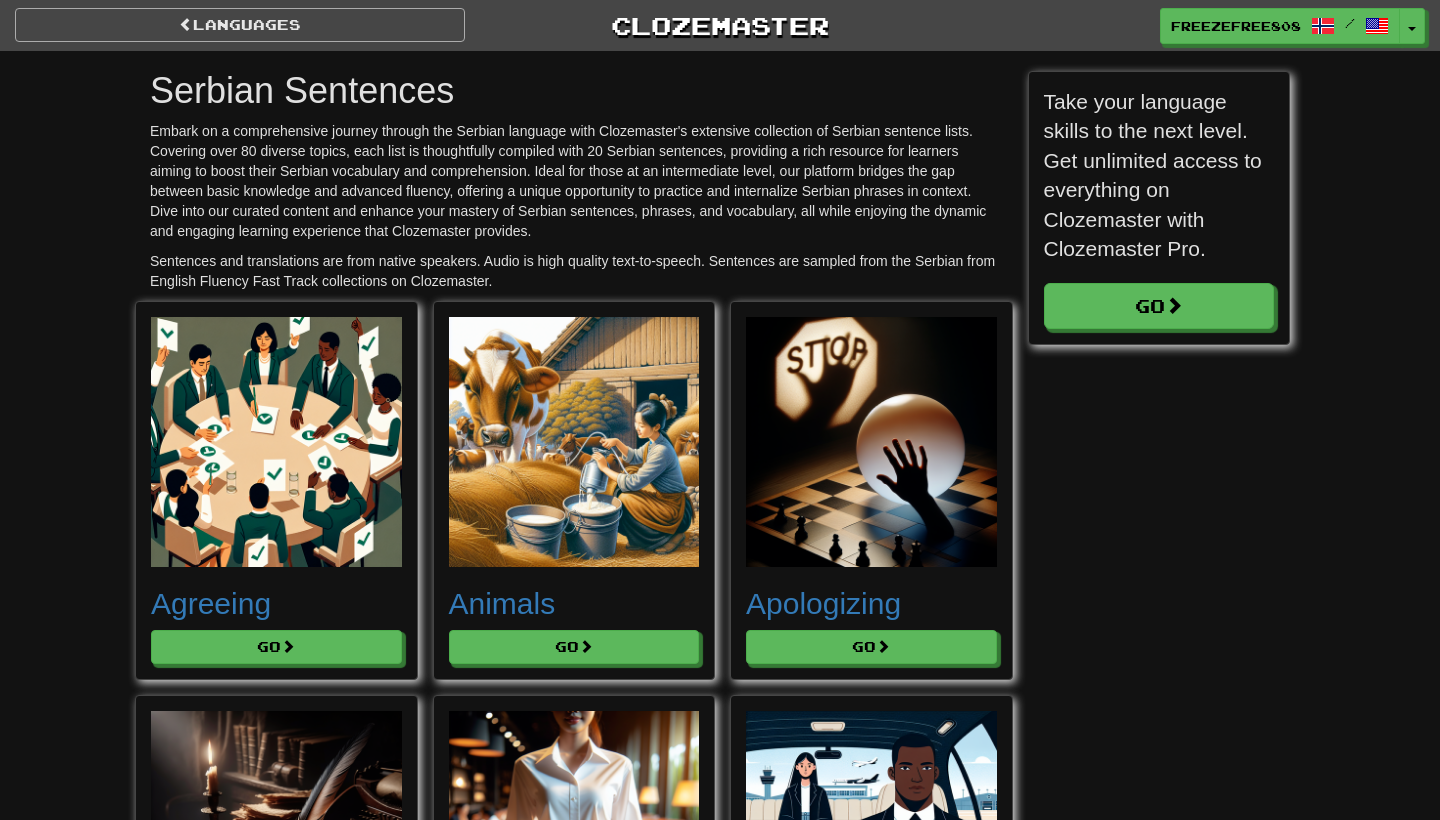 click on "Languages" at bounding box center [240, 25] 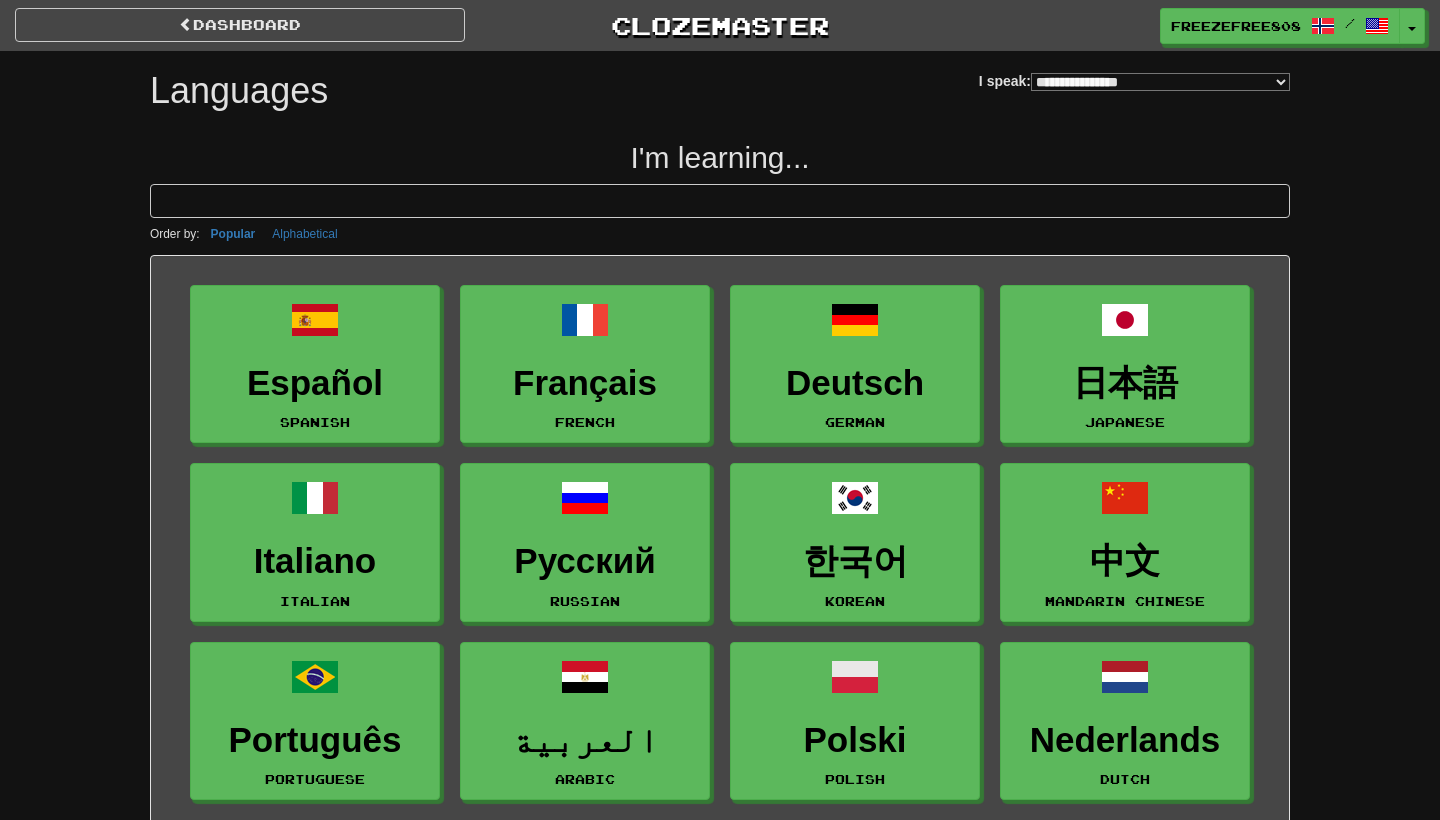 select on "*******" 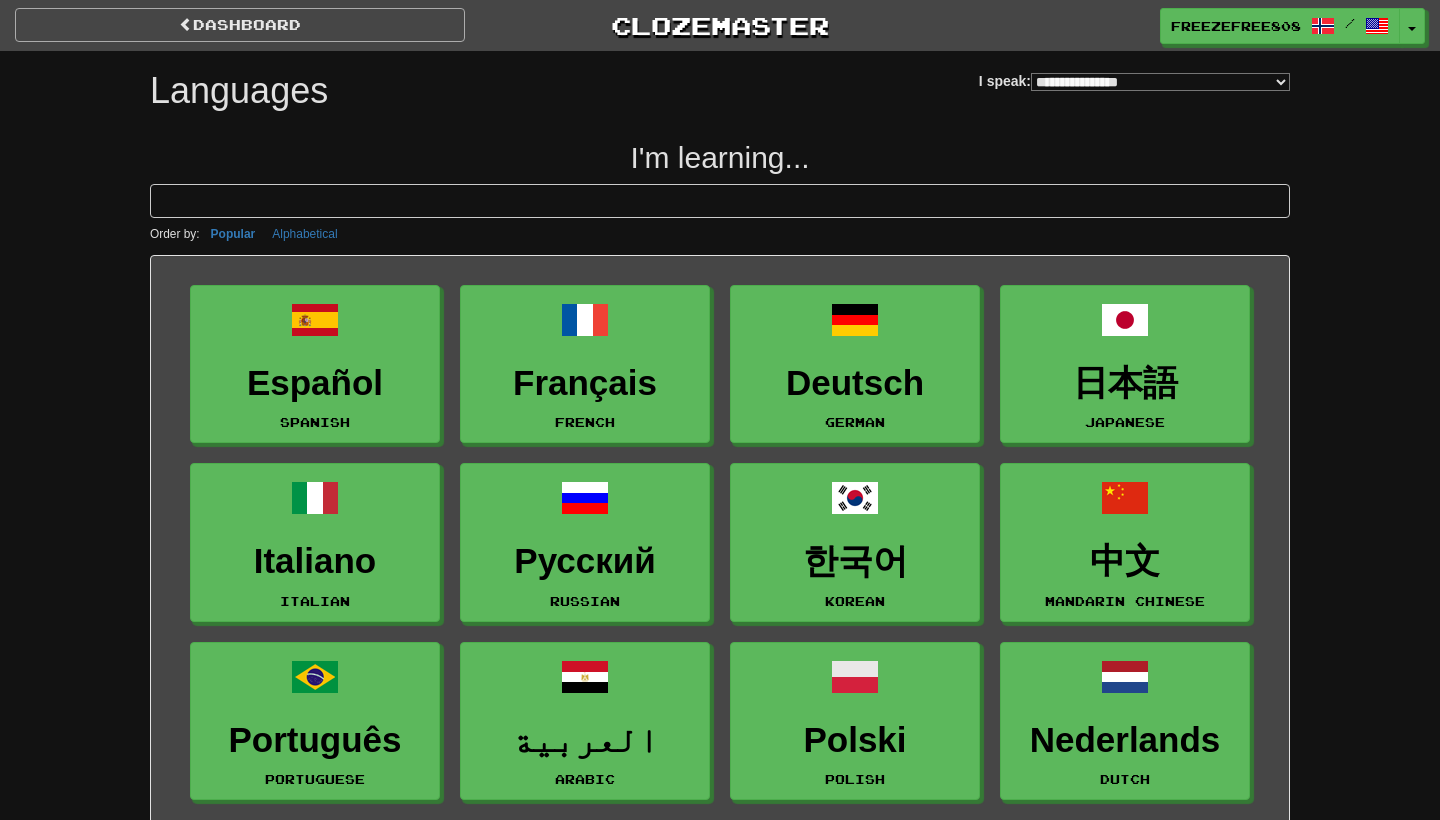 scroll, scrollTop: 0, scrollLeft: 0, axis: both 